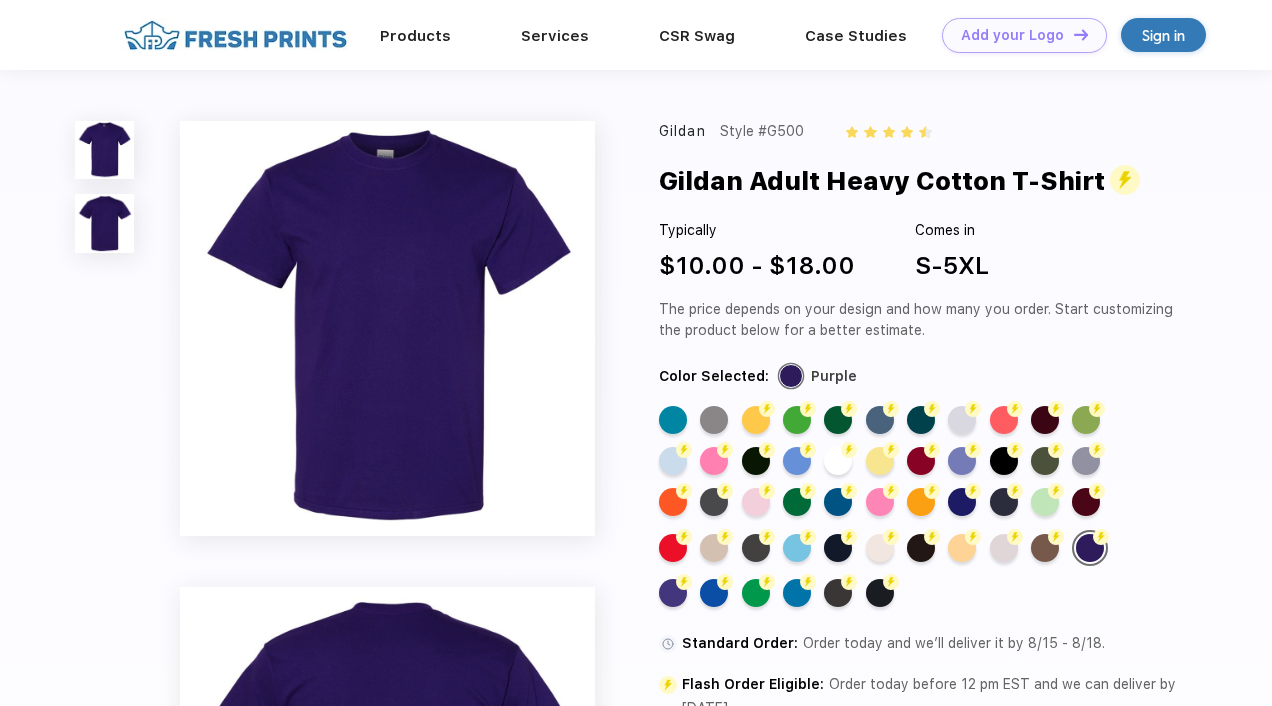 scroll, scrollTop: 0, scrollLeft: 0, axis: both 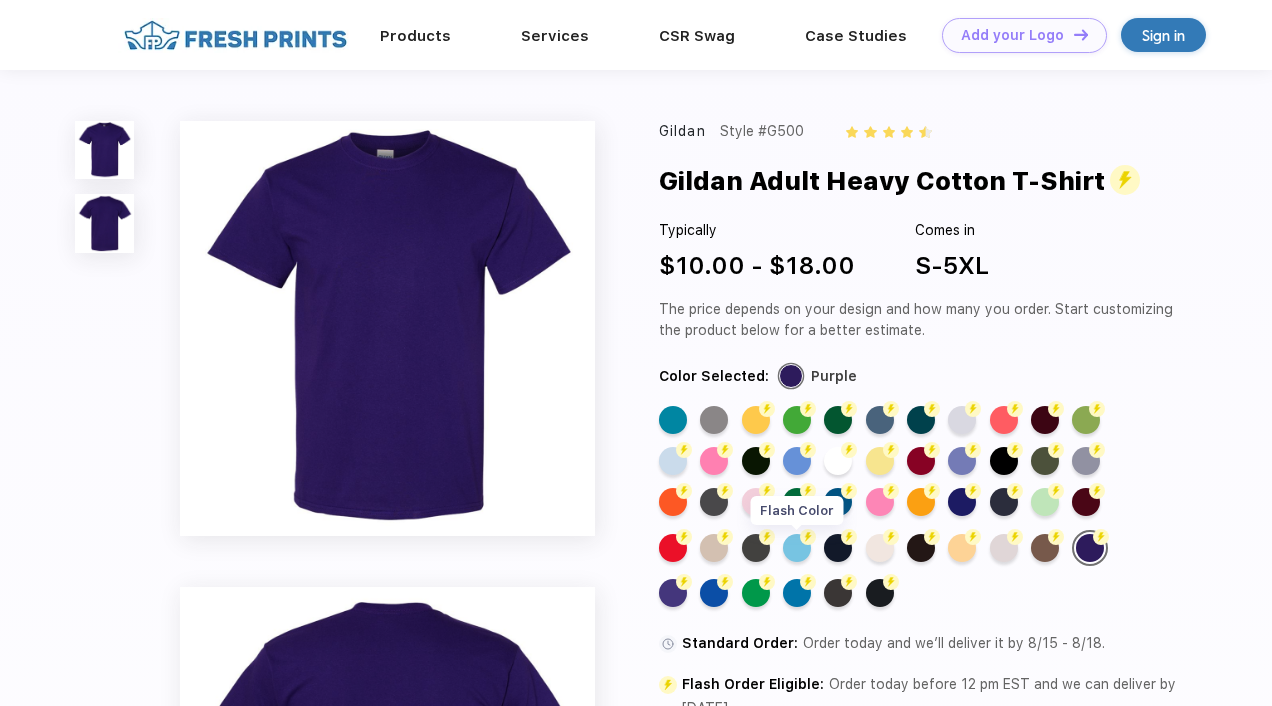 click on "Flash Color" at bounding box center (797, 548) 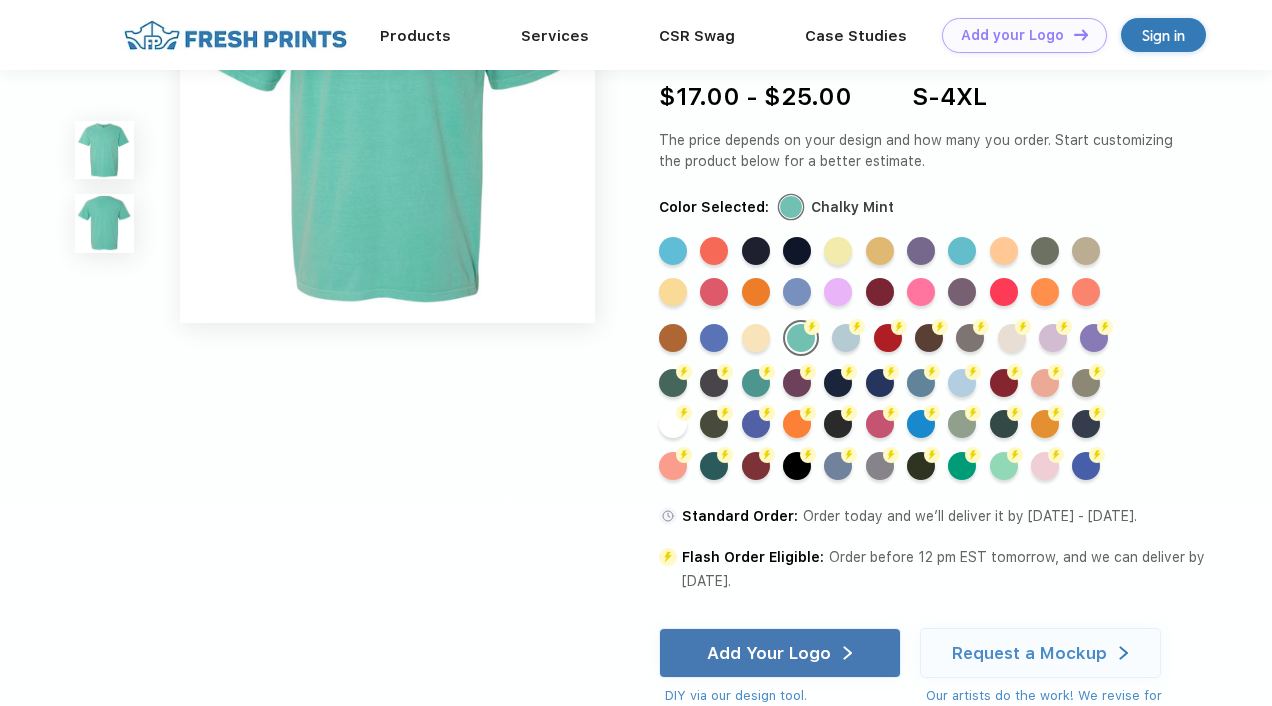 scroll, scrollTop: 612, scrollLeft: 0, axis: vertical 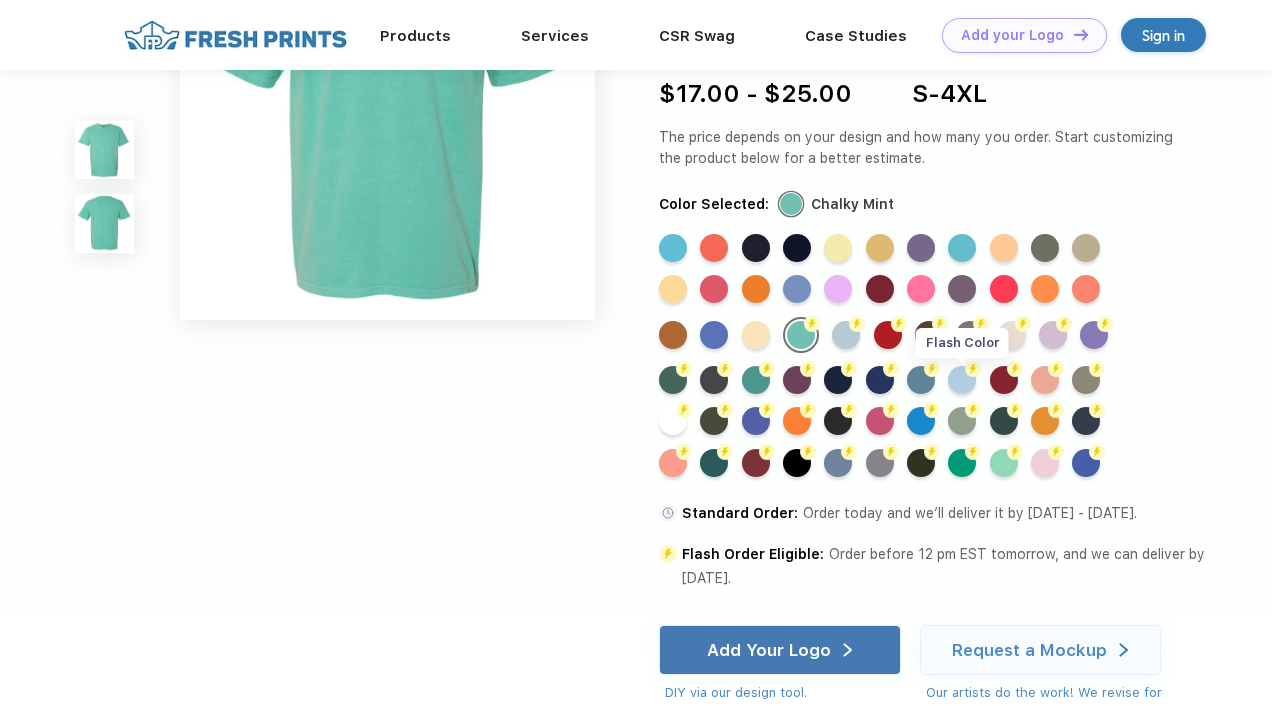 click on "Flash Color" at bounding box center [962, 380] 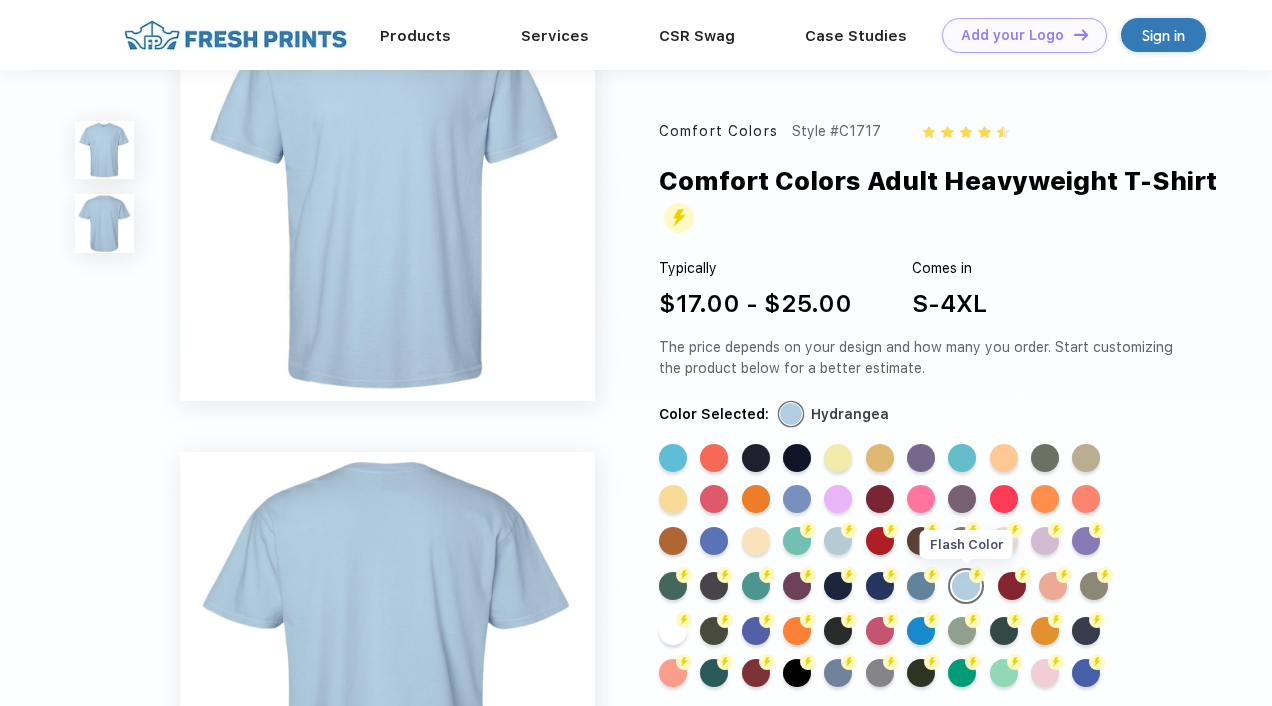 scroll, scrollTop: 0, scrollLeft: 0, axis: both 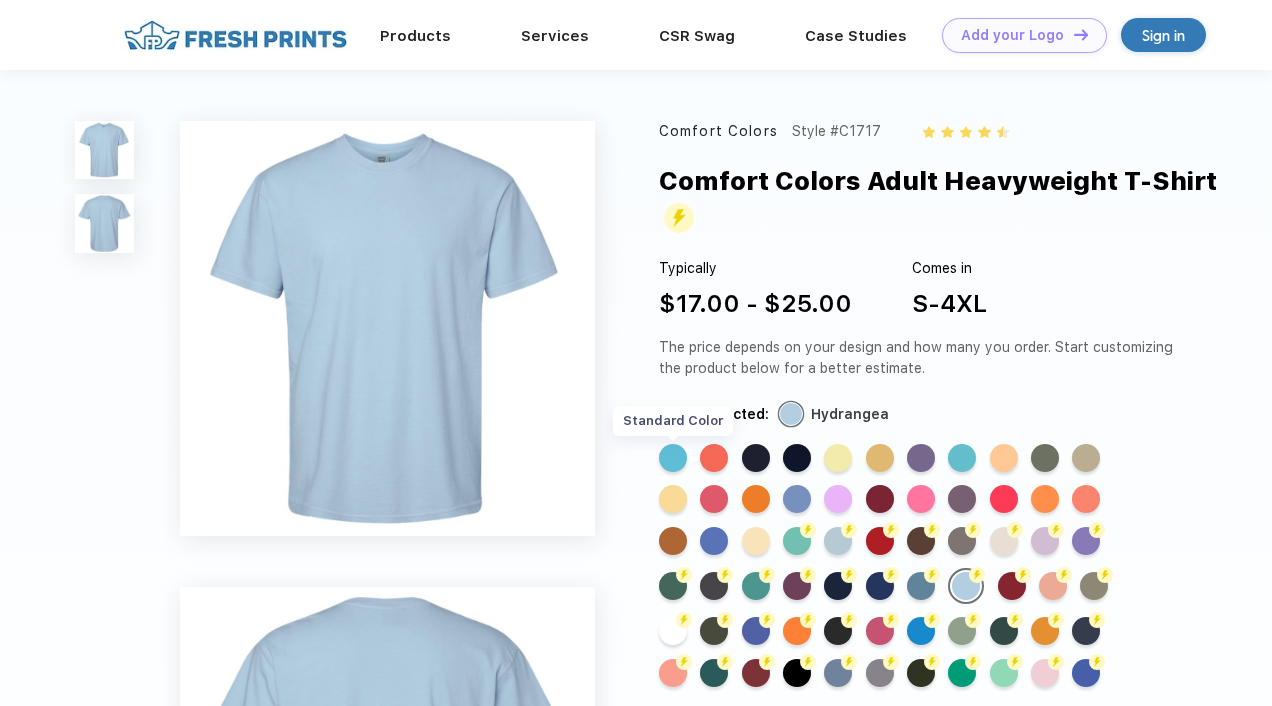 click on "Standard Color" at bounding box center [673, 458] 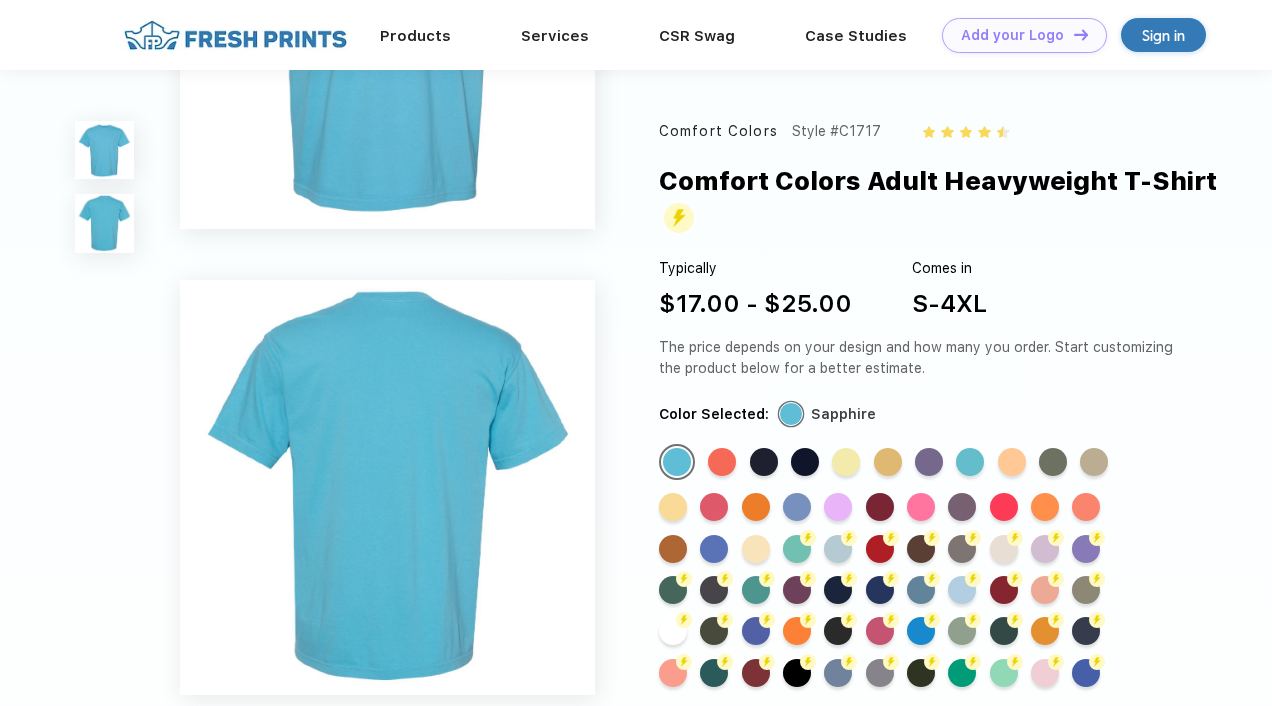 scroll, scrollTop: 253, scrollLeft: 0, axis: vertical 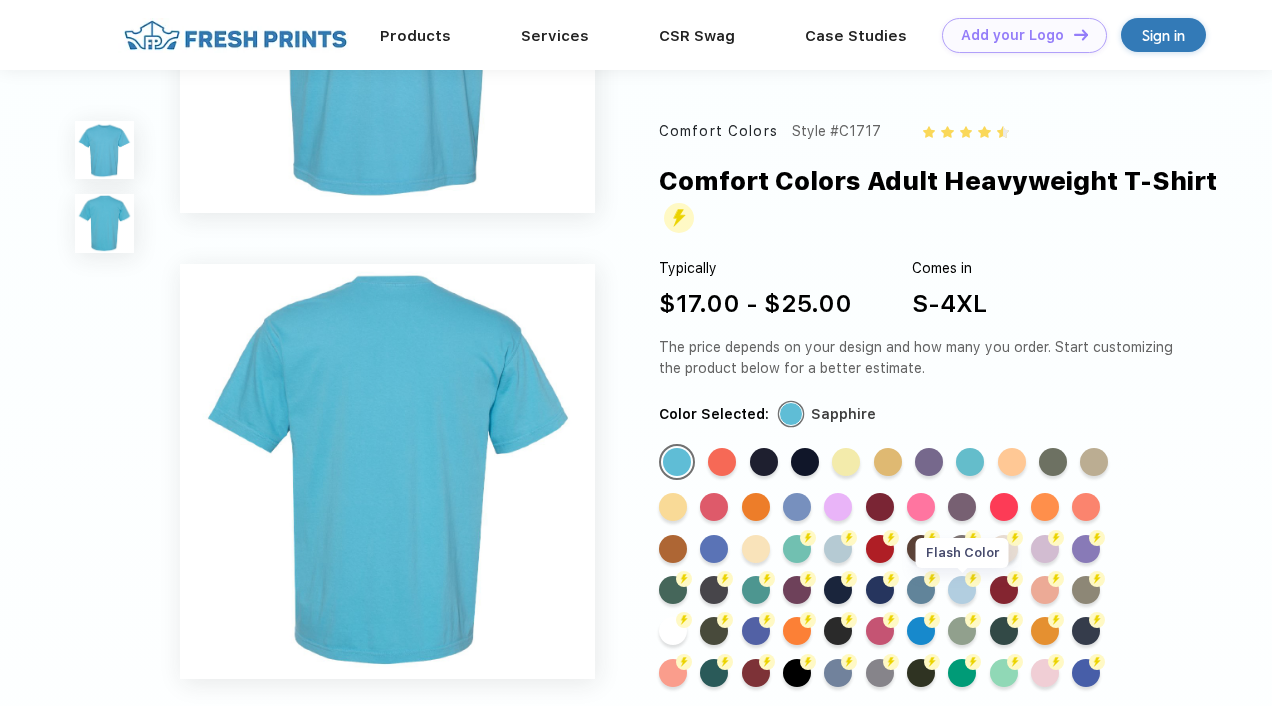 click on "Flash Color" at bounding box center (962, 590) 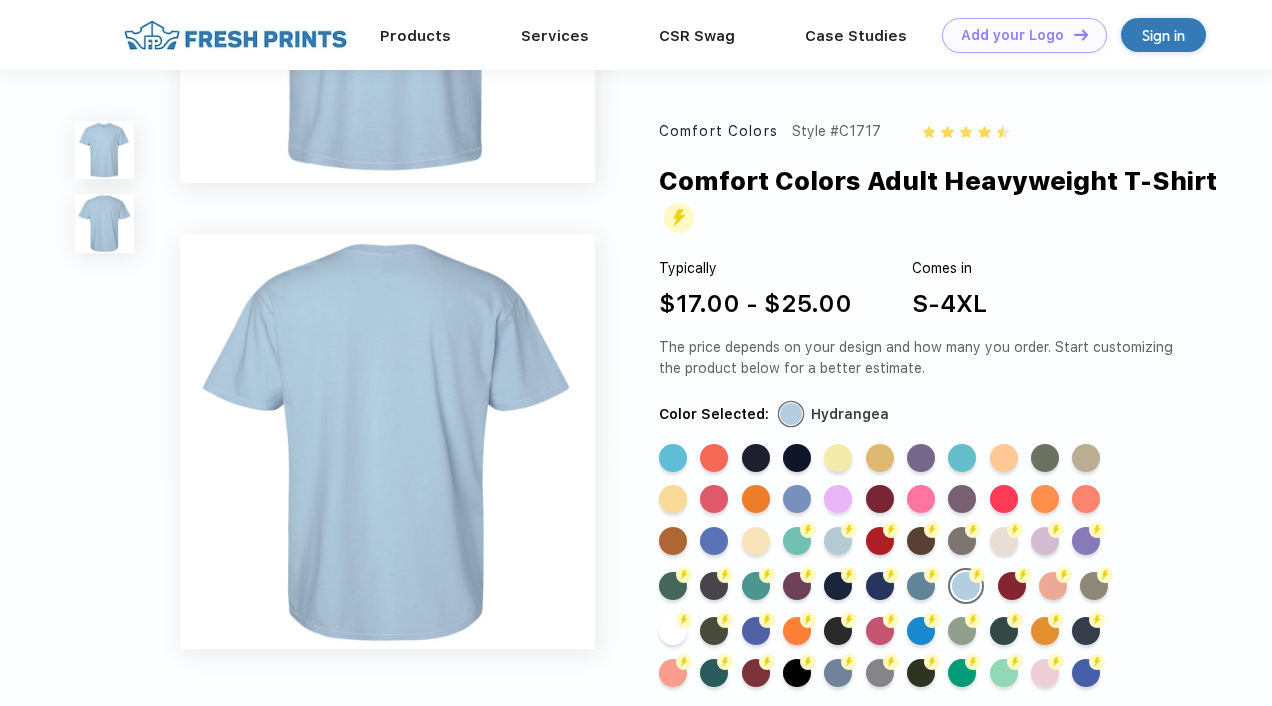 scroll, scrollTop: 289, scrollLeft: 0, axis: vertical 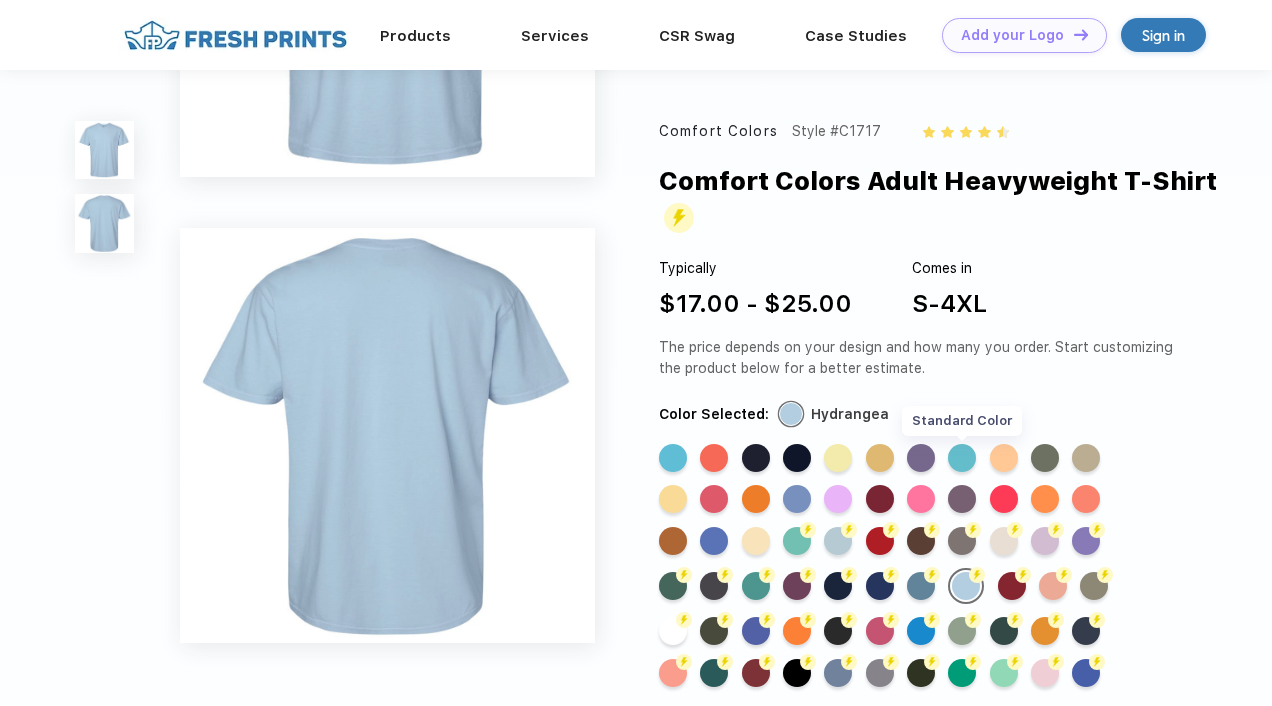 click on "Standard Color" at bounding box center [962, 458] 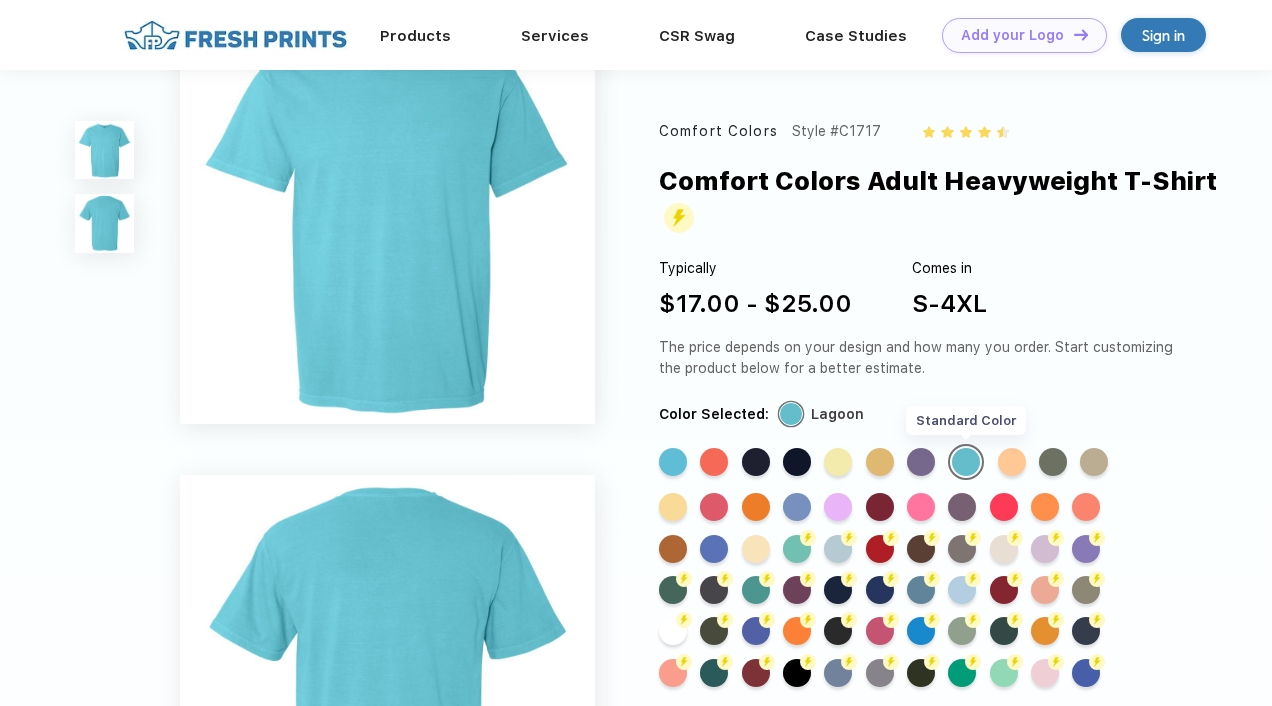 scroll, scrollTop: 62, scrollLeft: 0, axis: vertical 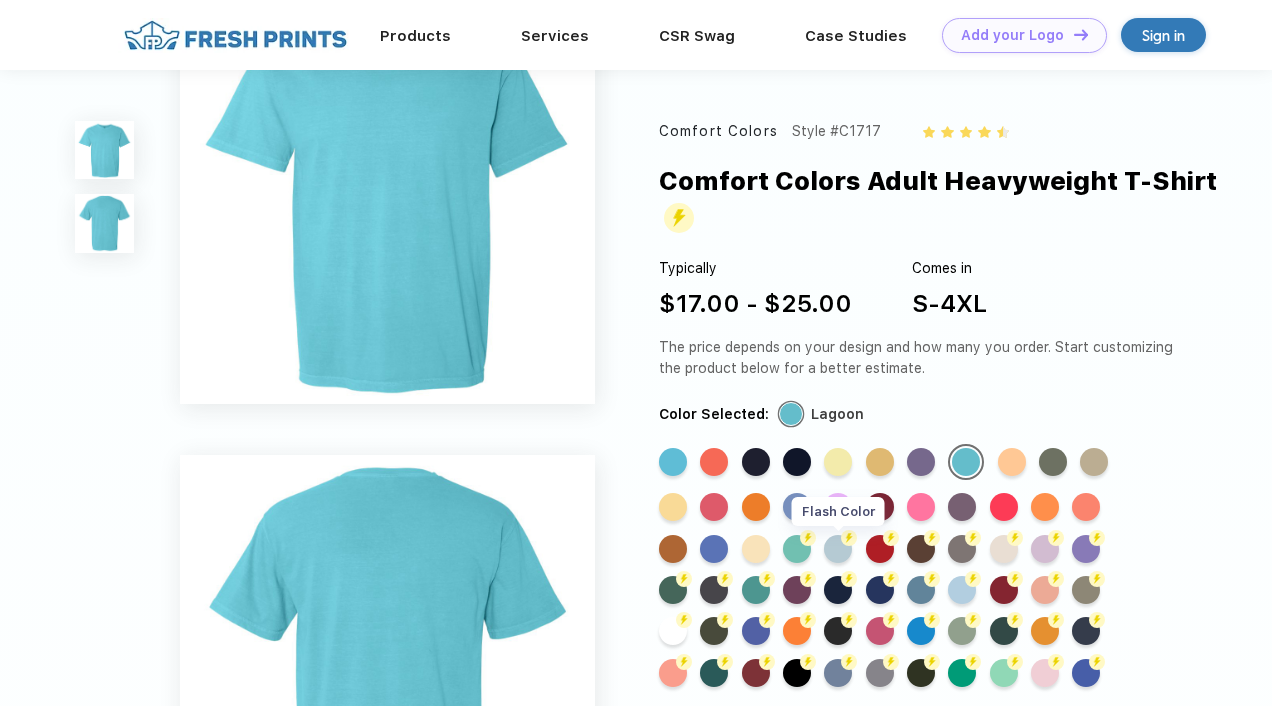 click on "Flash Color" at bounding box center [838, 549] 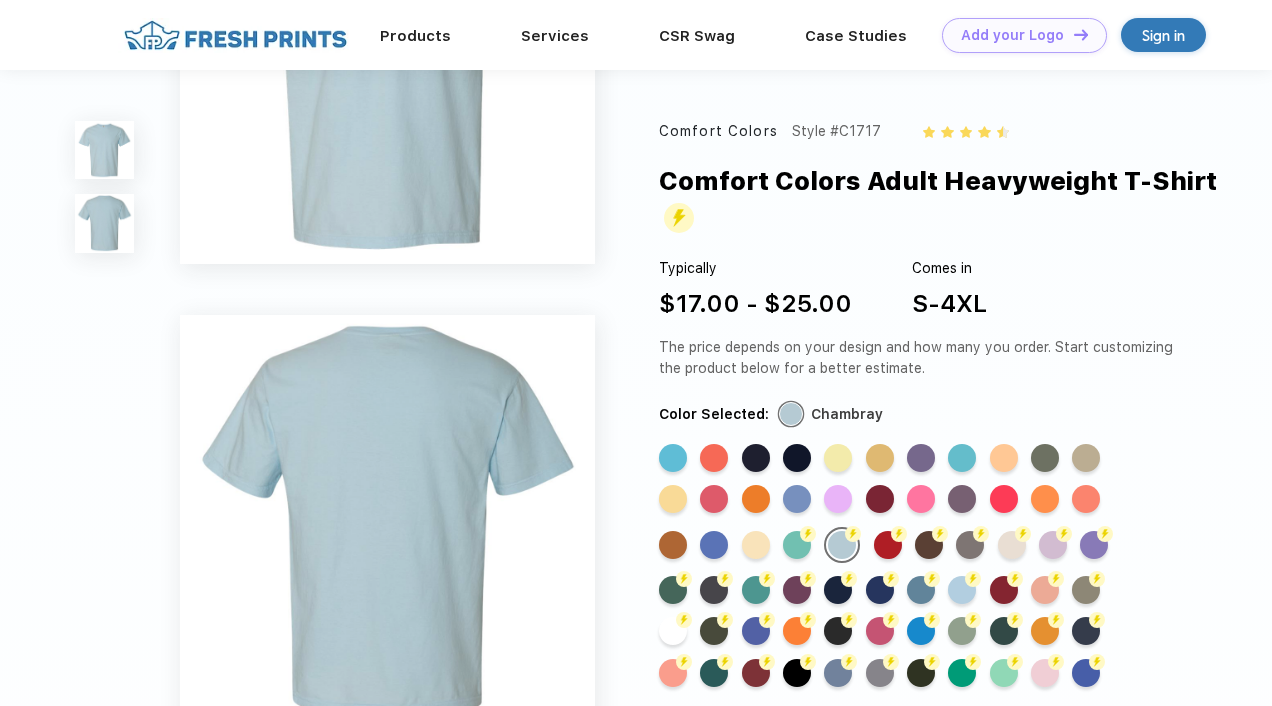 scroll, scrollTop: 214, scrollLeft: 0, axis: vertical 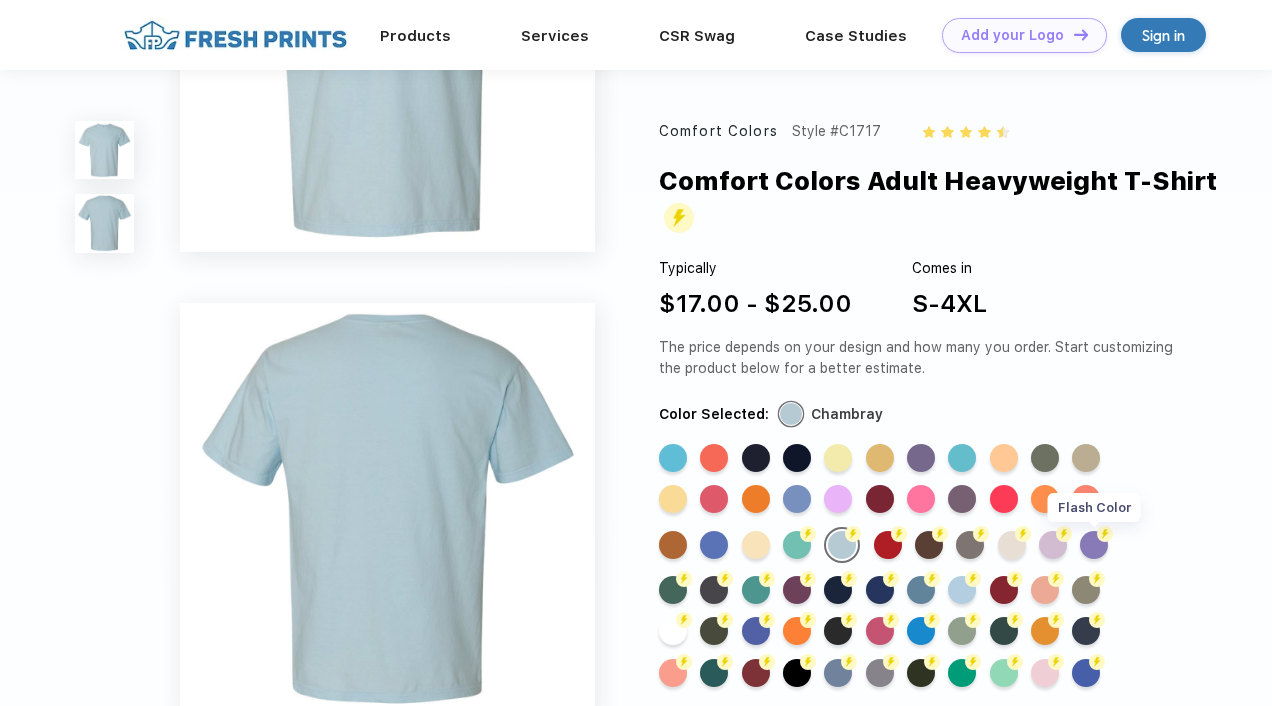 click on "Flash Color" at bounding box center (1094, 545) 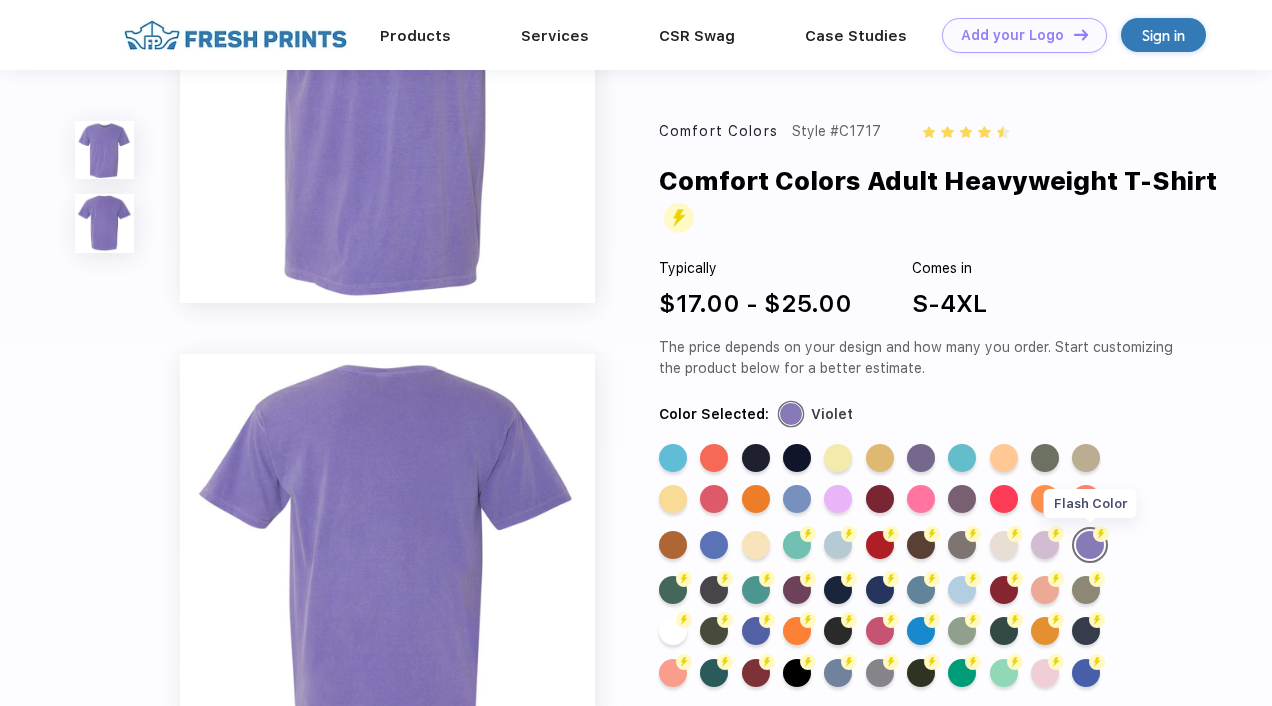 scroll, scrollTop: 0, scrollLeft: 0, axis: both 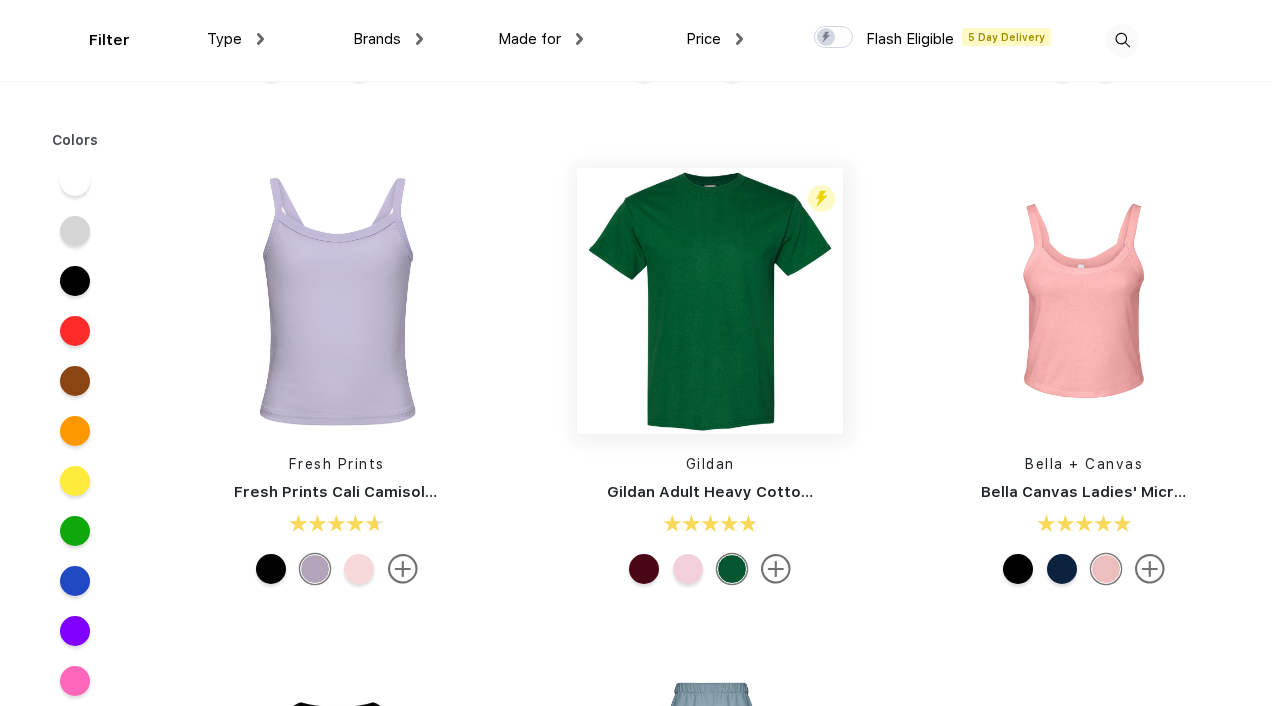 click at bounding box center (710, 300) 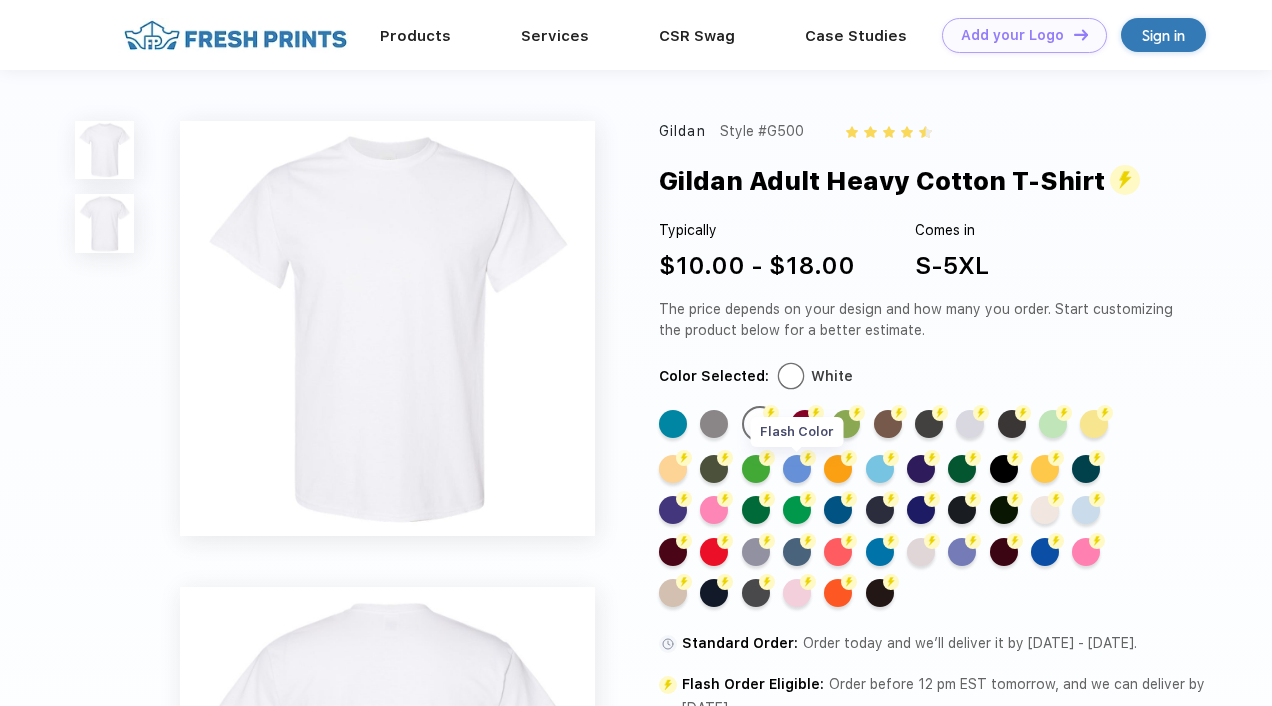 click on "Flash Color" at bounding box center [797, 469] 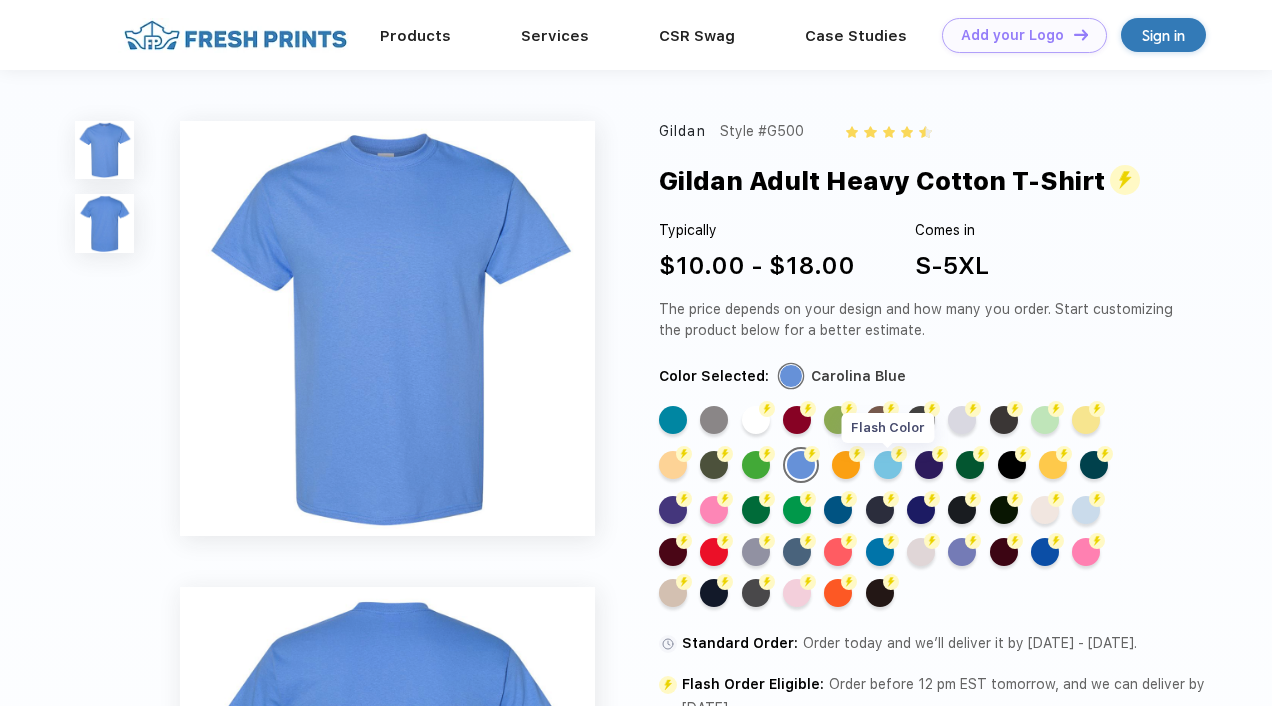 click on "Flash Color" at bounding box center [888, 465] 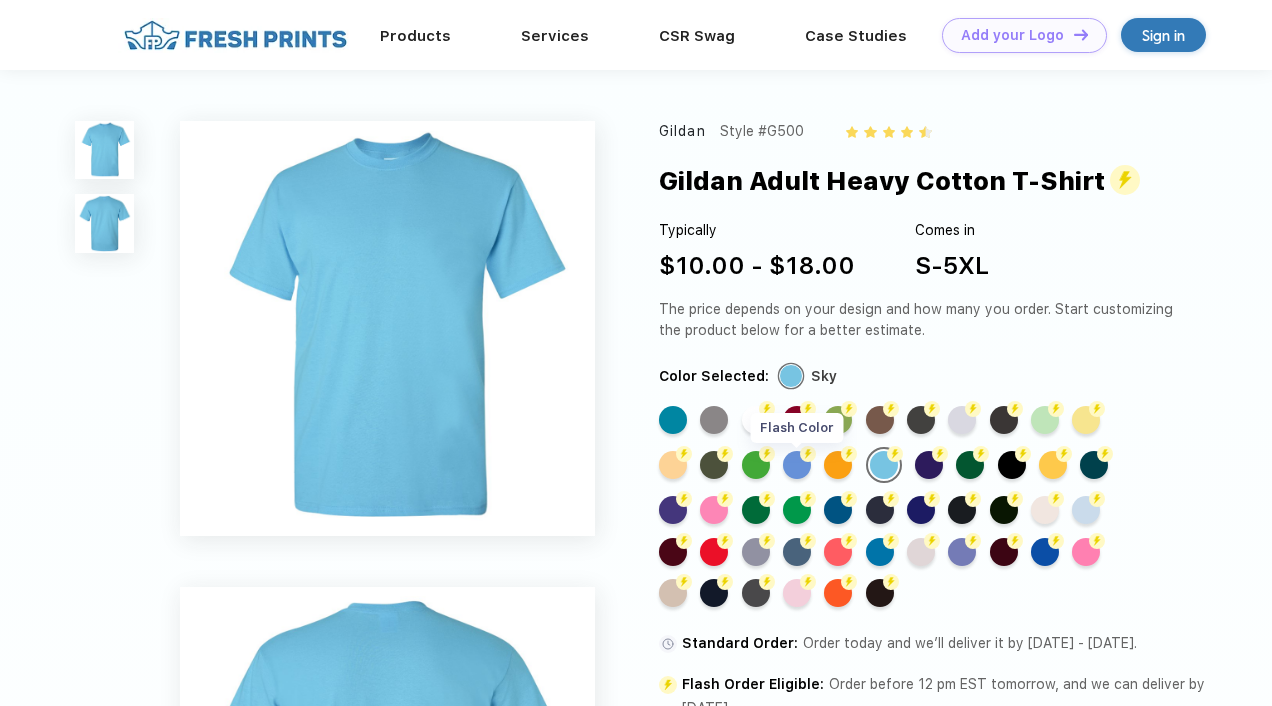 click on "Flash Color" at bounding box center (797, 465) 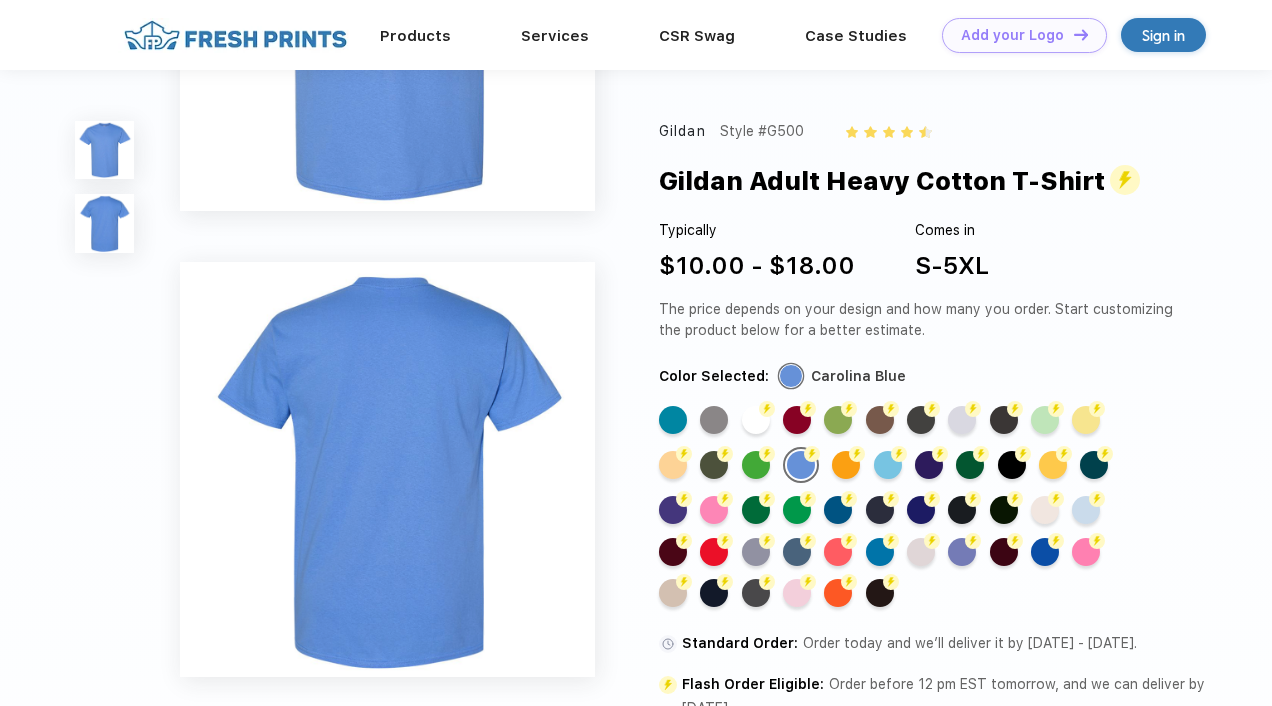 scroll, scrollTop: 0, scrollLeft: 0, axis: both 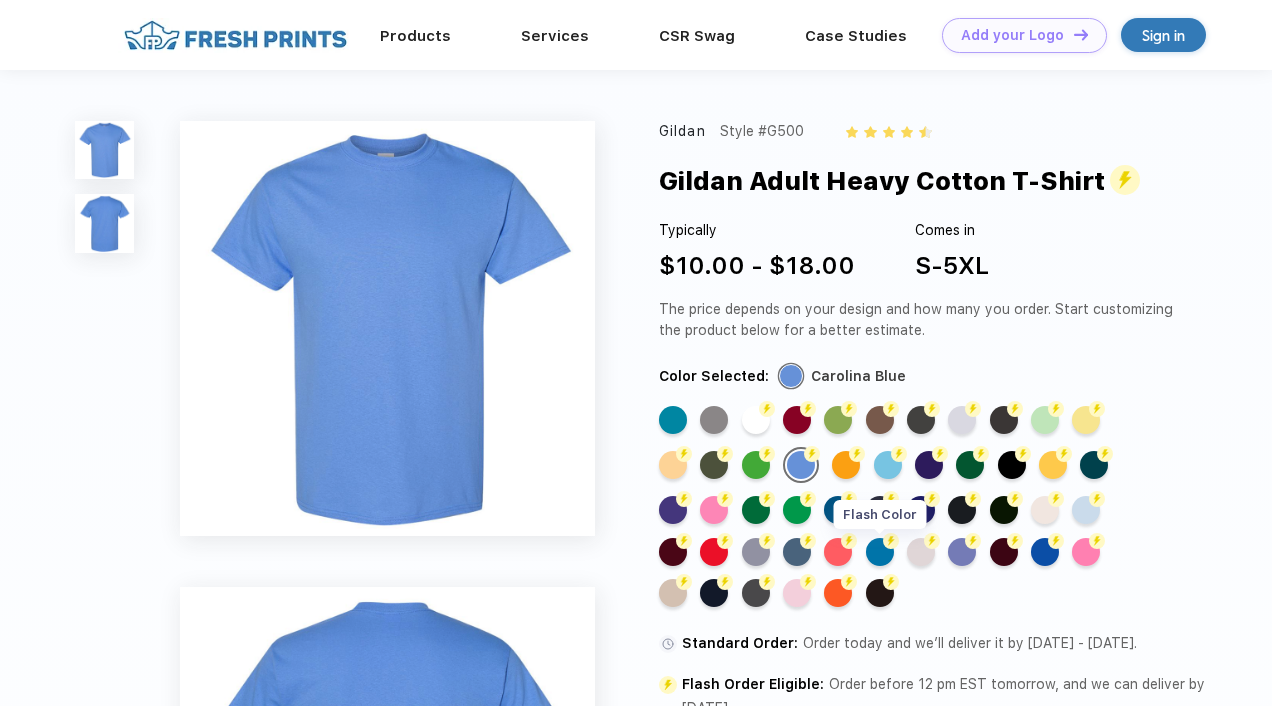 click on "Flash Color" at bounding box center [880, 552] 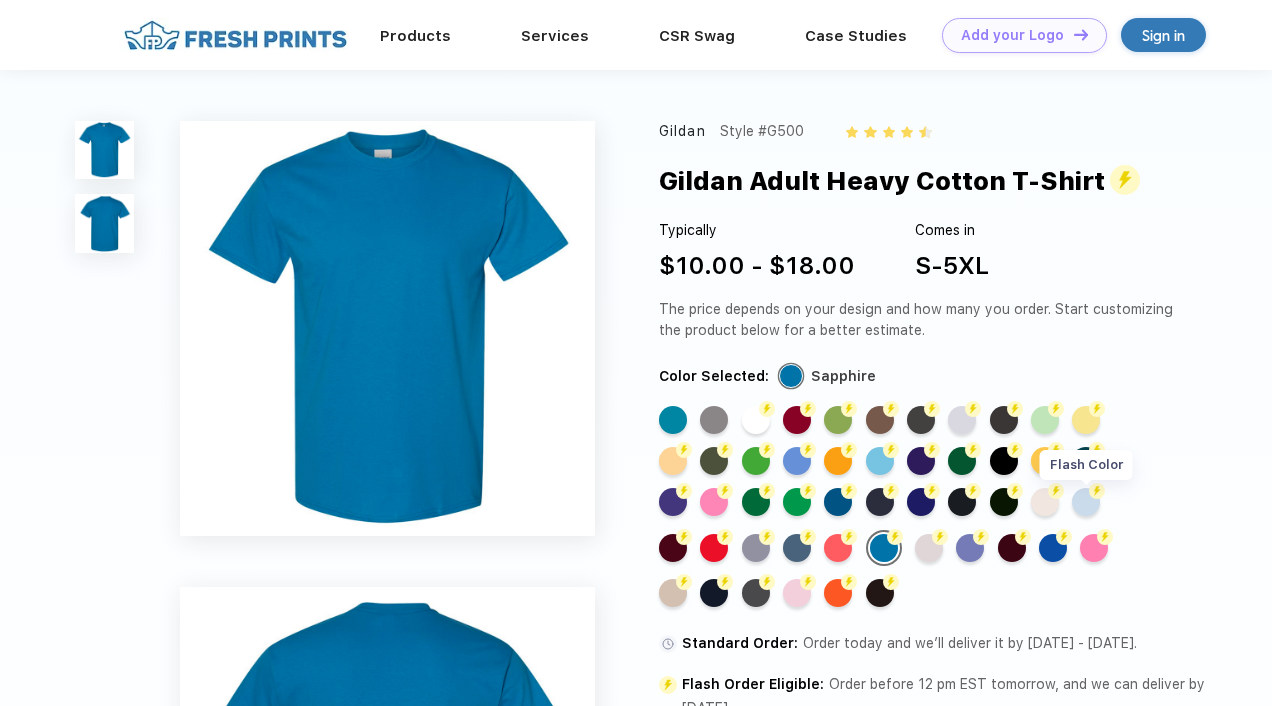 click at bounding box center [1097, 491] 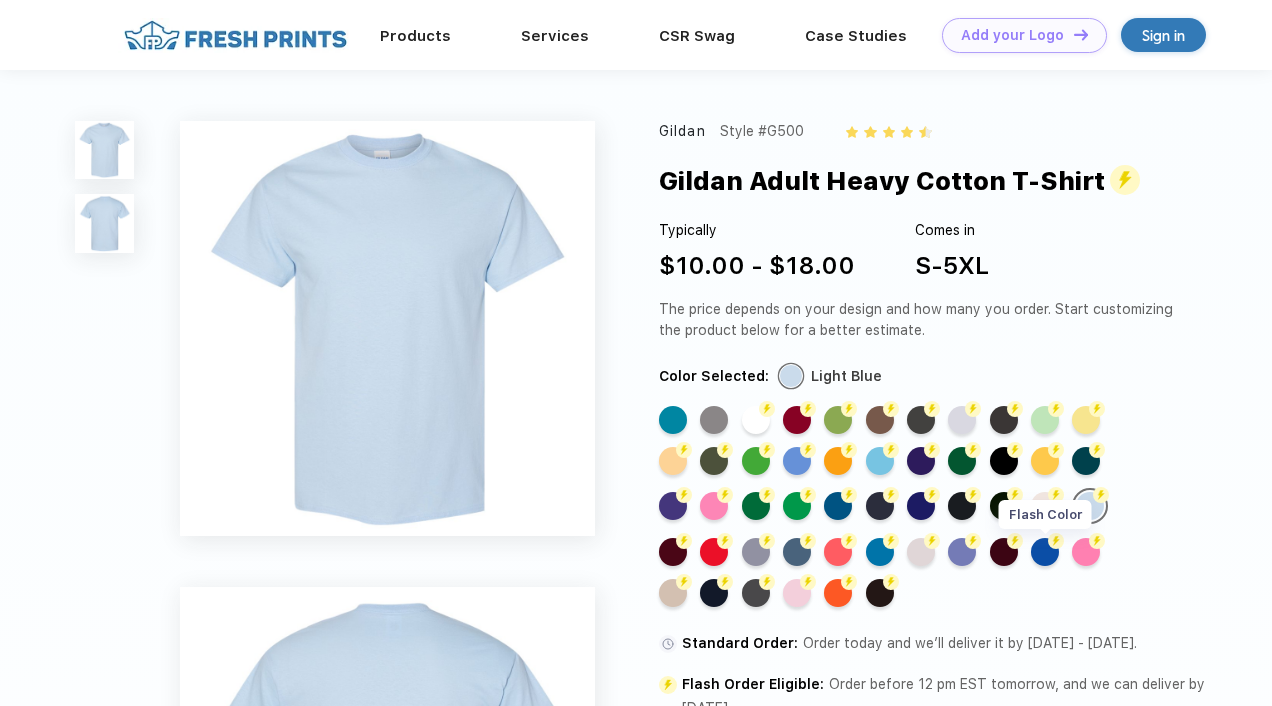 click on "Flash Color" at bounding box center [1045, 552] 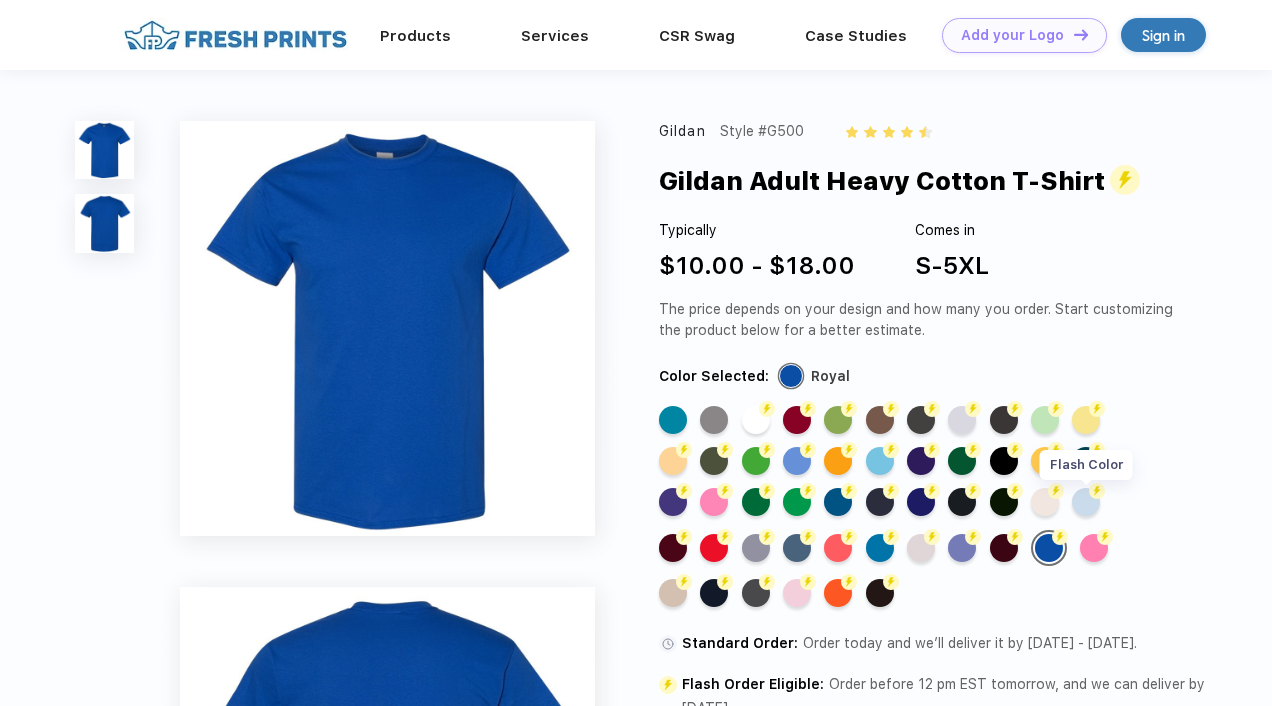 click on "Flash Color" at bounding box center [1086, 502] 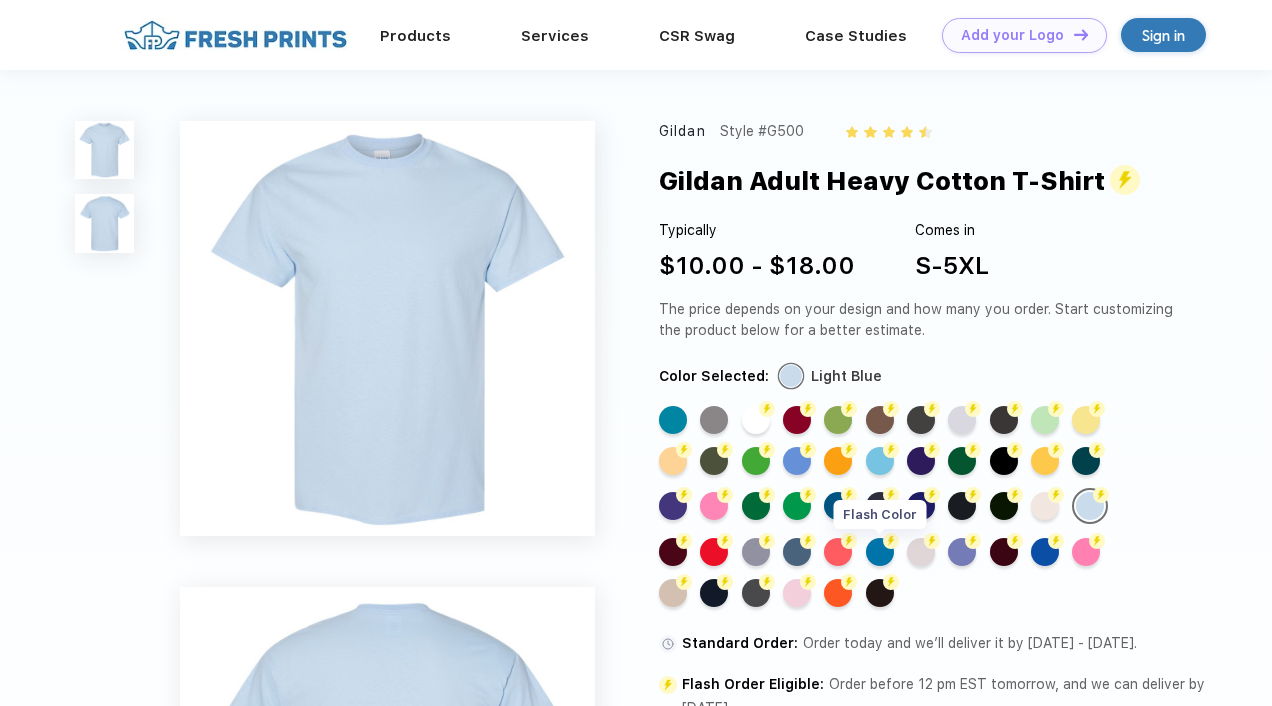 click on "Flash Color" at bounding box center (880, 552) 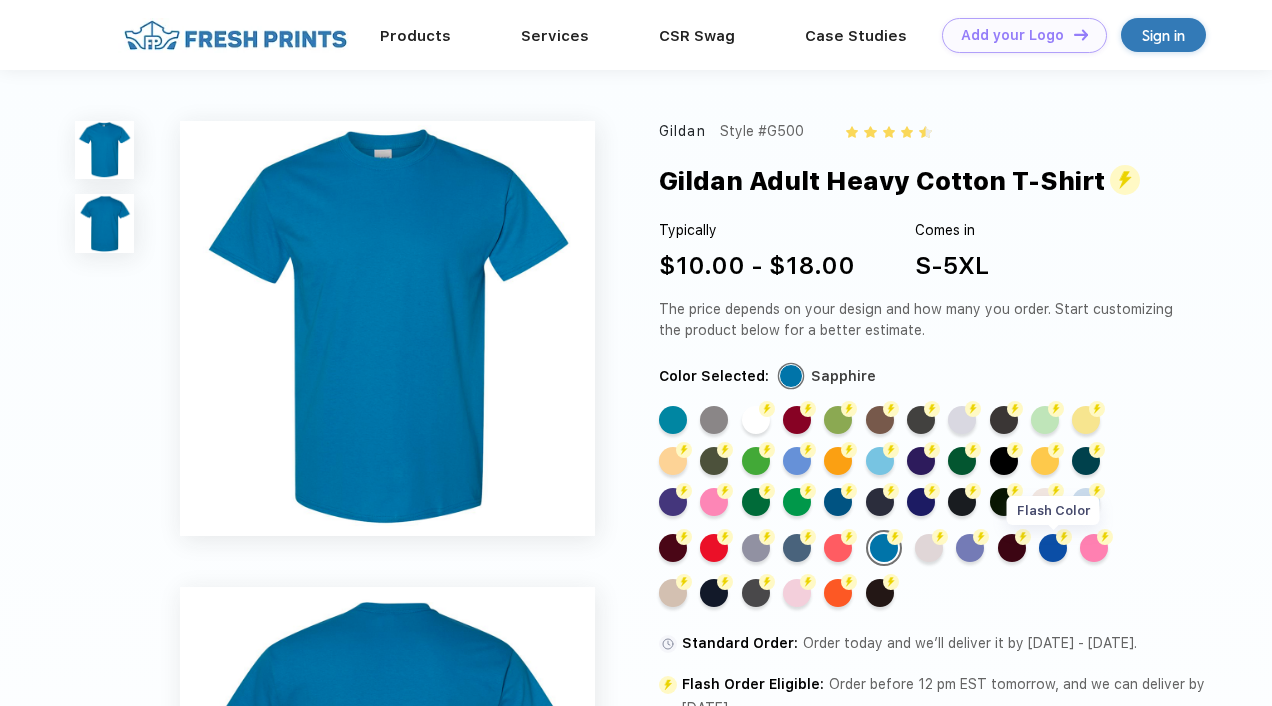 click on "Flash Color" at bounding box center [1053, 548] 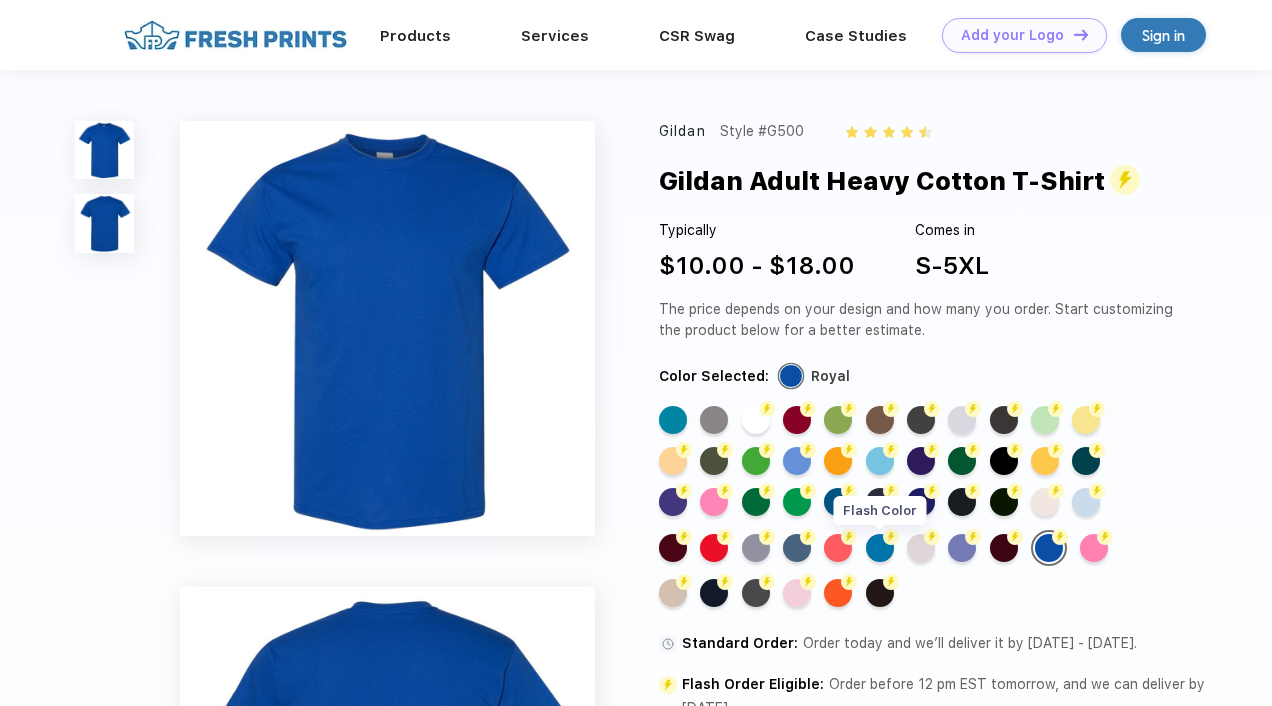 click on "Flash Color" at bounding box center (880, 548) 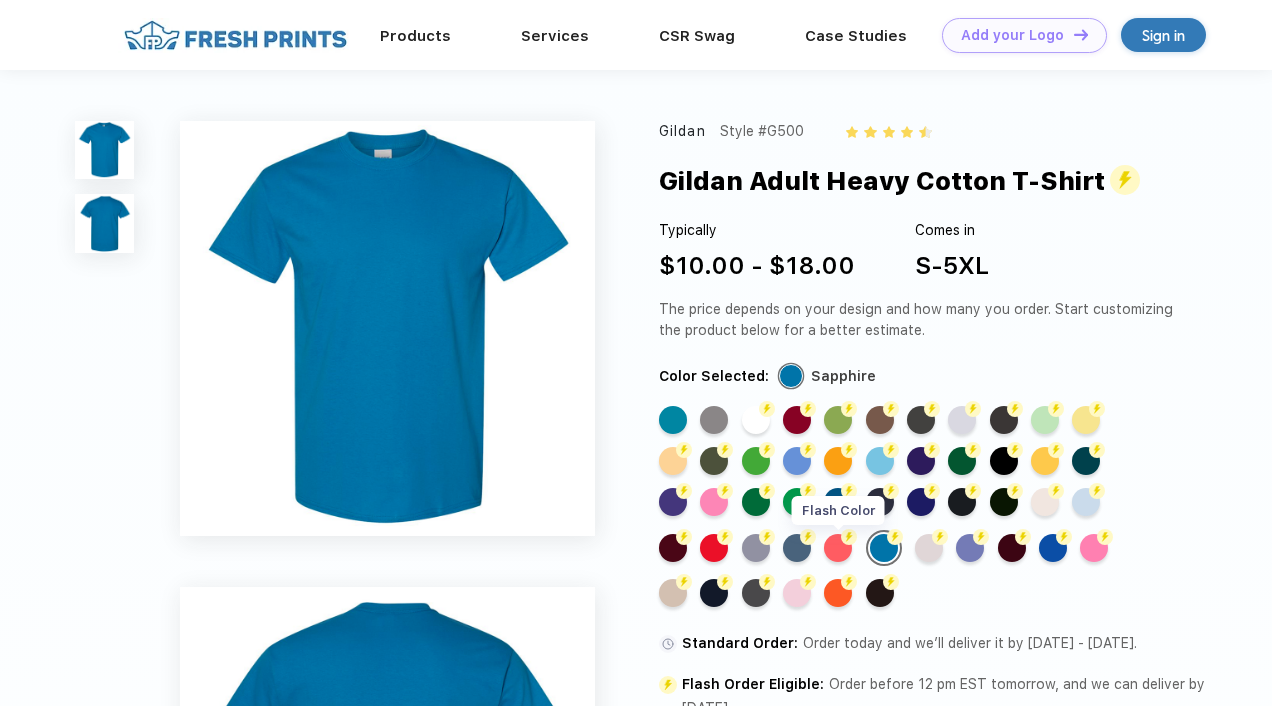 click on "Flash Color" at bounding box center [838, 548] 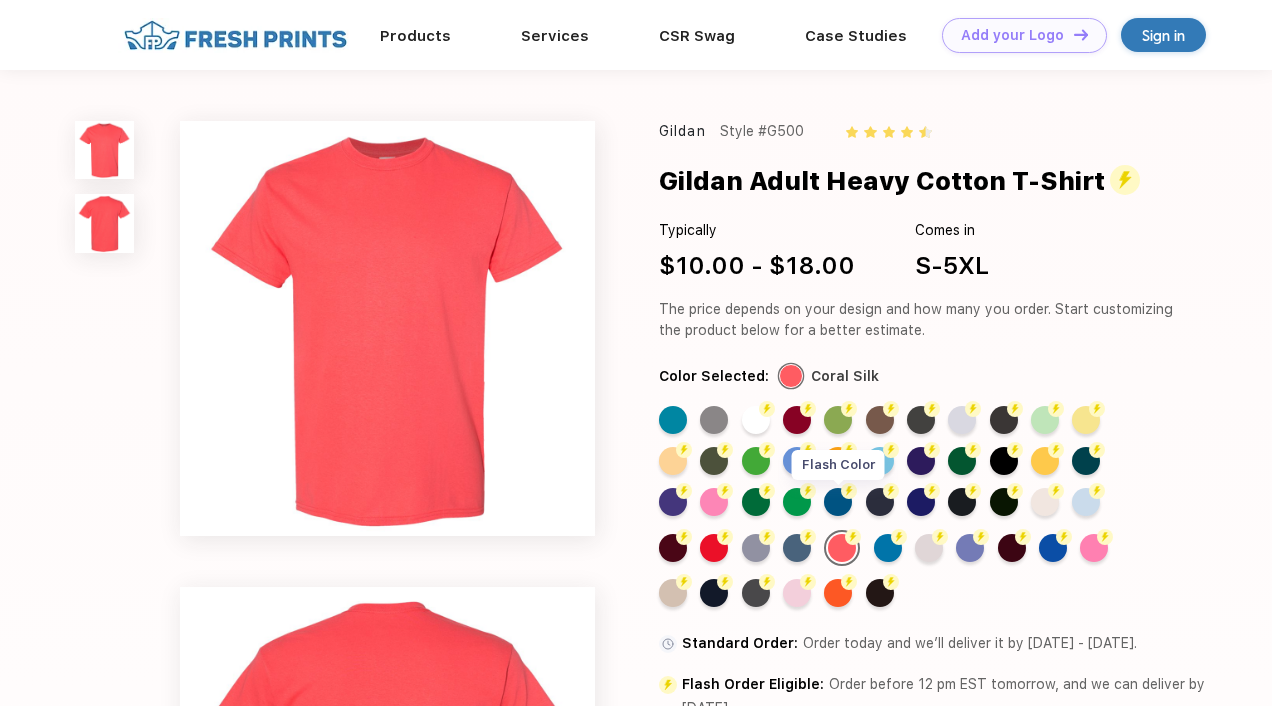 click on "Flash Color" at bounding box center (838, 502) 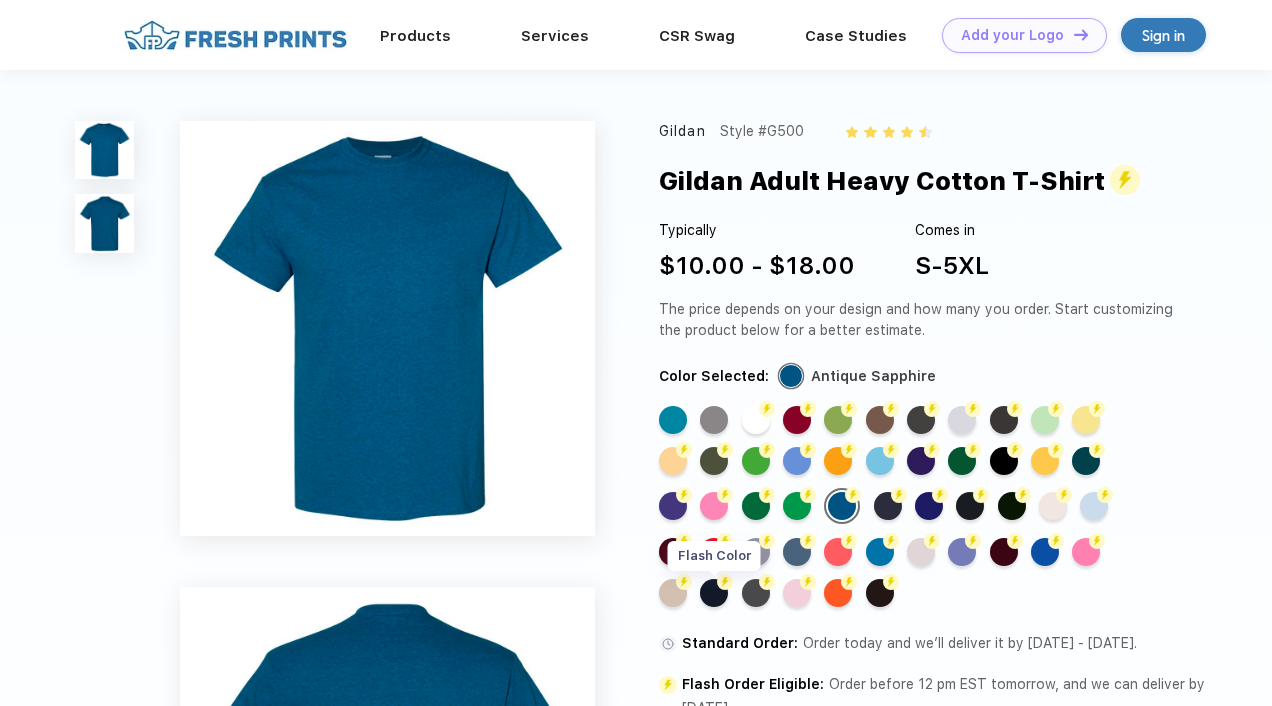 click on "Flash Color" at bounding box center (714, 593) 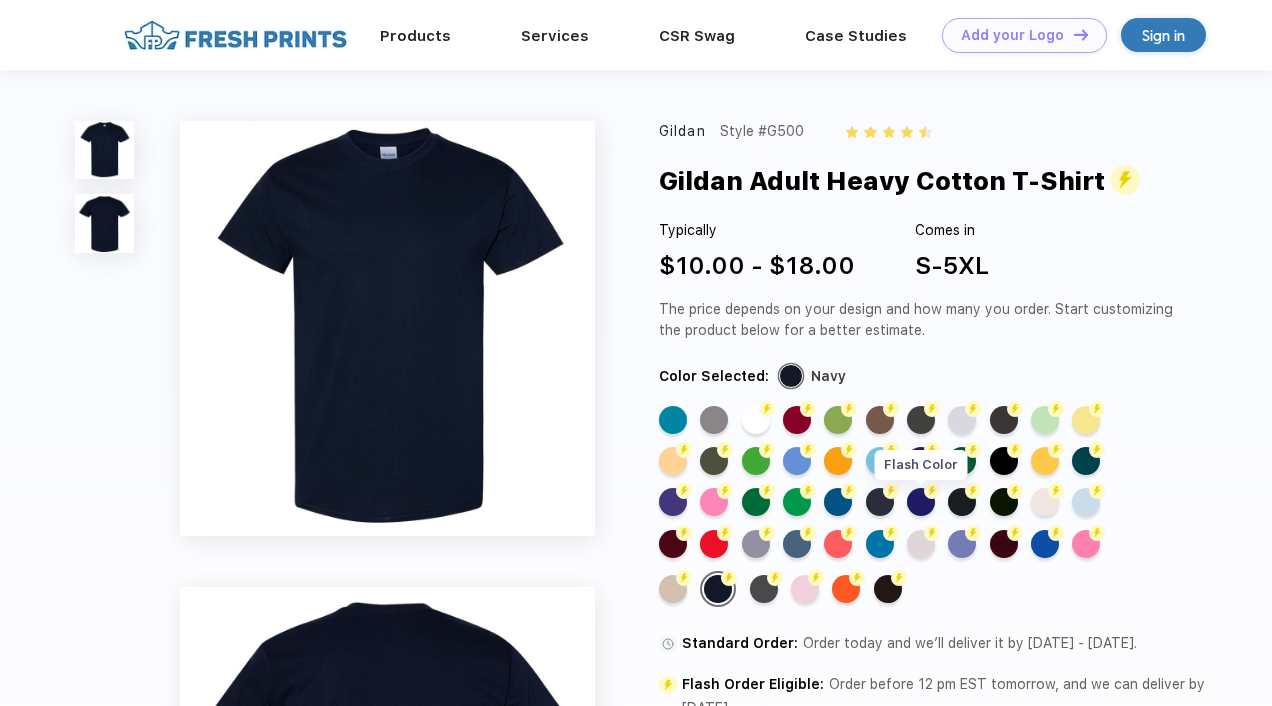 click on "Flash Color" at bounding box center (921, 502) 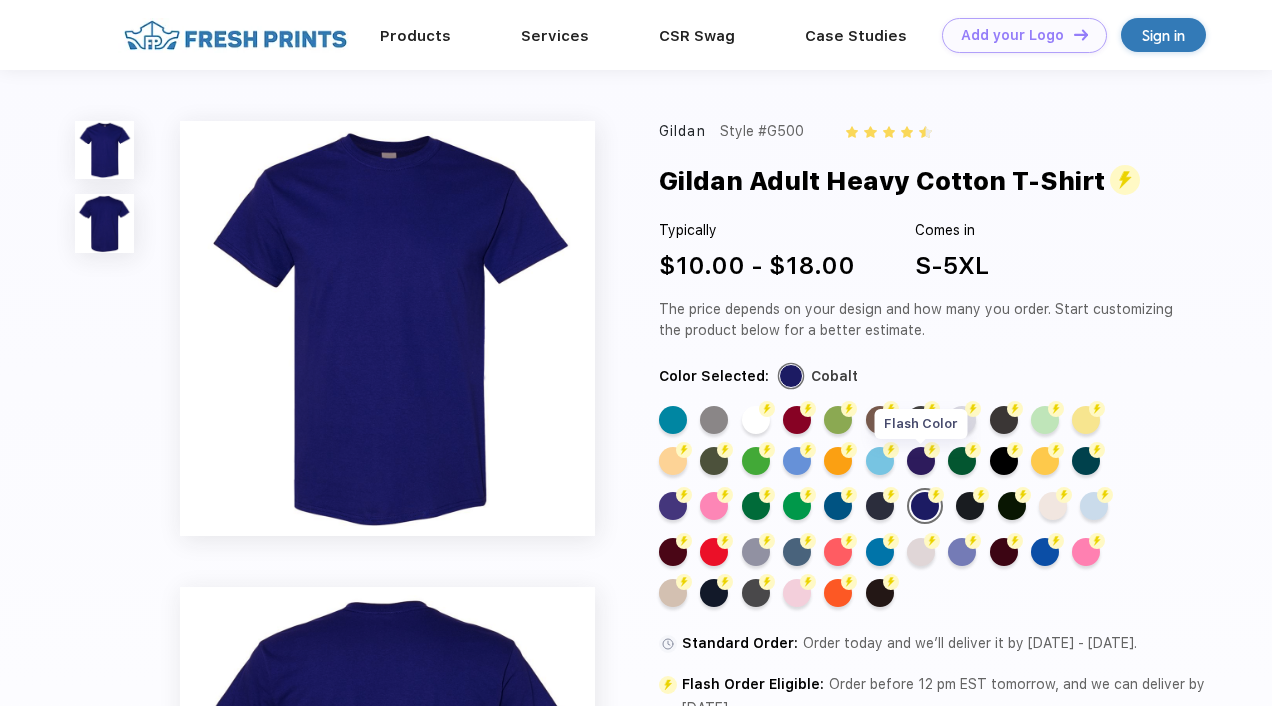 click on "Flash Color" at bounding box center (921, 461) 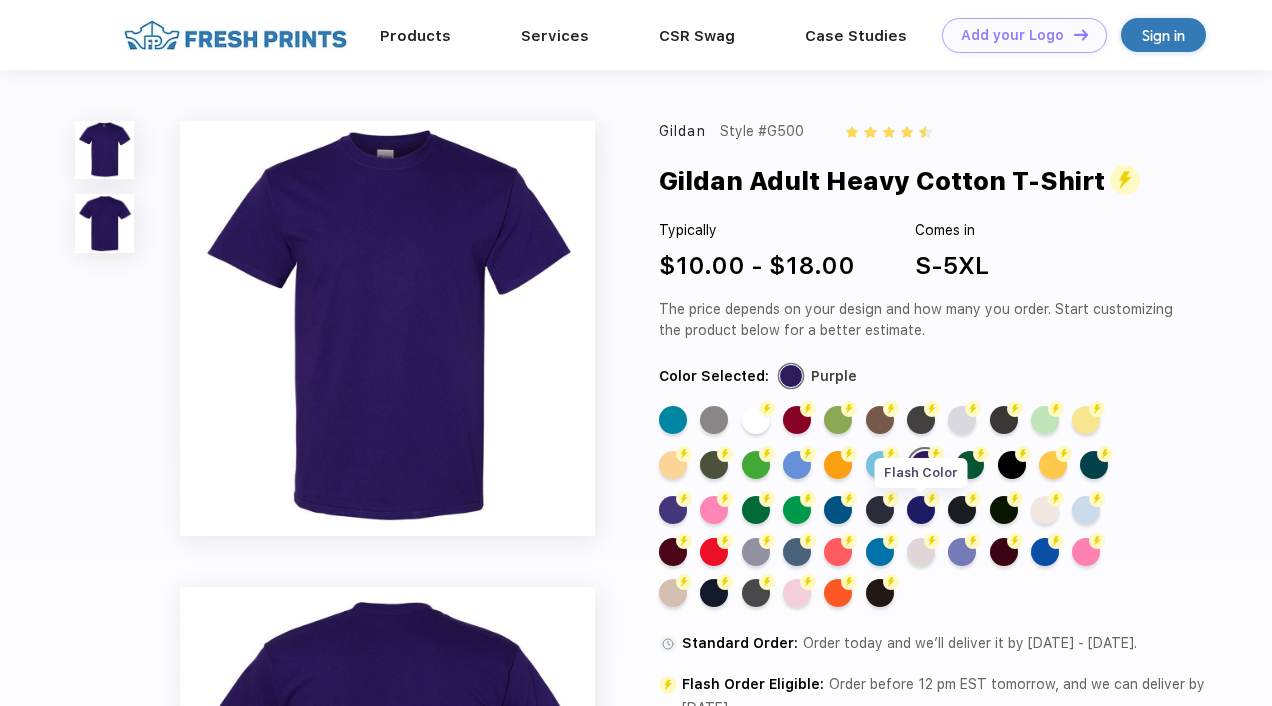 click on "Flash Color" at bounding box center (921, 510) 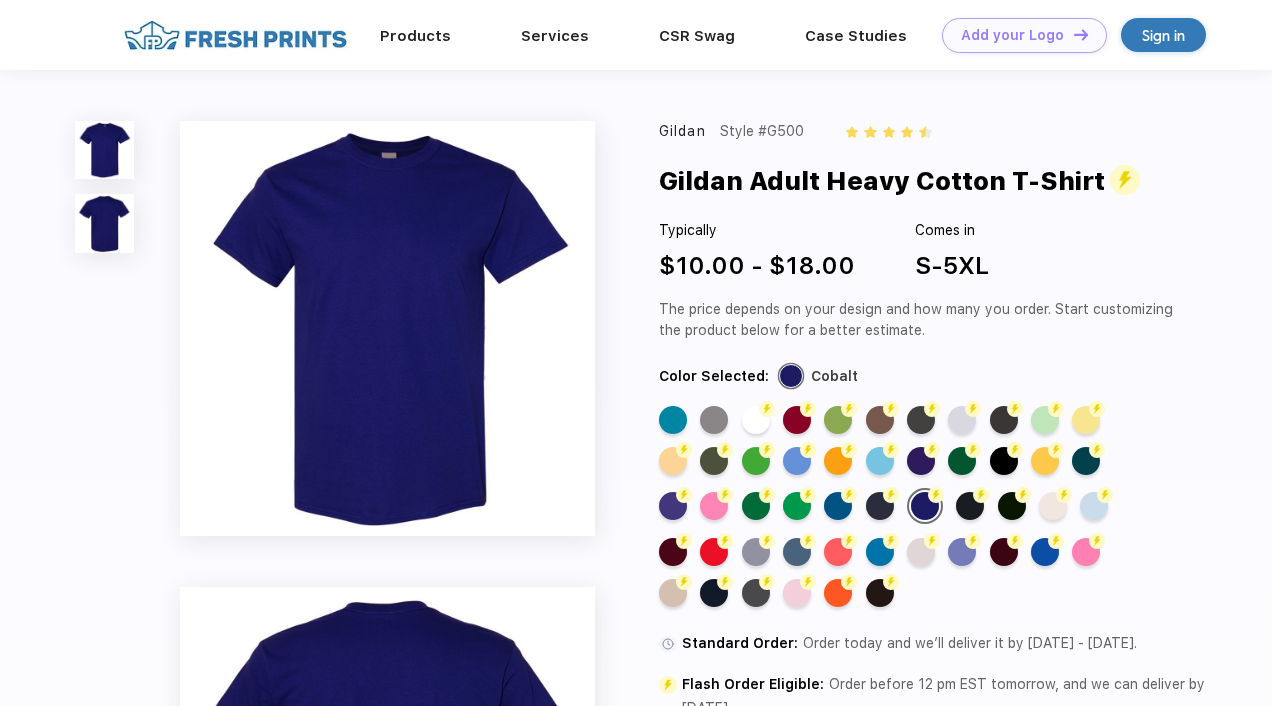 click on "Standard Color Standard Color Flash Color Flash Color Flash Color Flash Color Flash Color Flash Color Flash Color Flash Color Flash Color Flash Color Flash Color Flash Color Flash Color Flash Color Flash Color Flash Color Flash Color Flash Color Flash Color Flash Color Flash Color Flash Color Flash Color Flash Color Flash Color Flash Color Flash Color Flash Color Flash Color Flash Color Flash Color Flash Color Flash Color Flash Color Flash Color Flash Color Flash Color Flash Color Flash Color Flash Color Flash Color Flash Color Flash Color Flash Color Flash Color Flash Color Flash Color Flash Color" at bounding box center (905, 513) 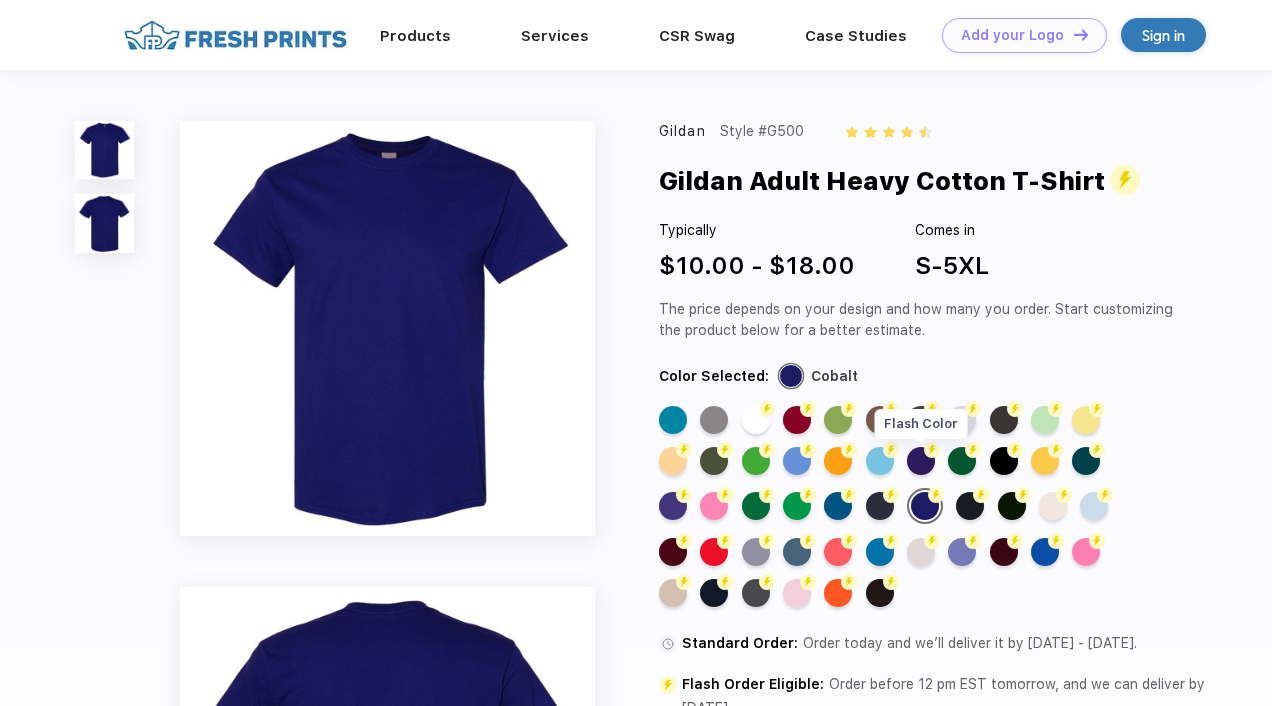click on "Flash Color" at bounding box center [921, 461] 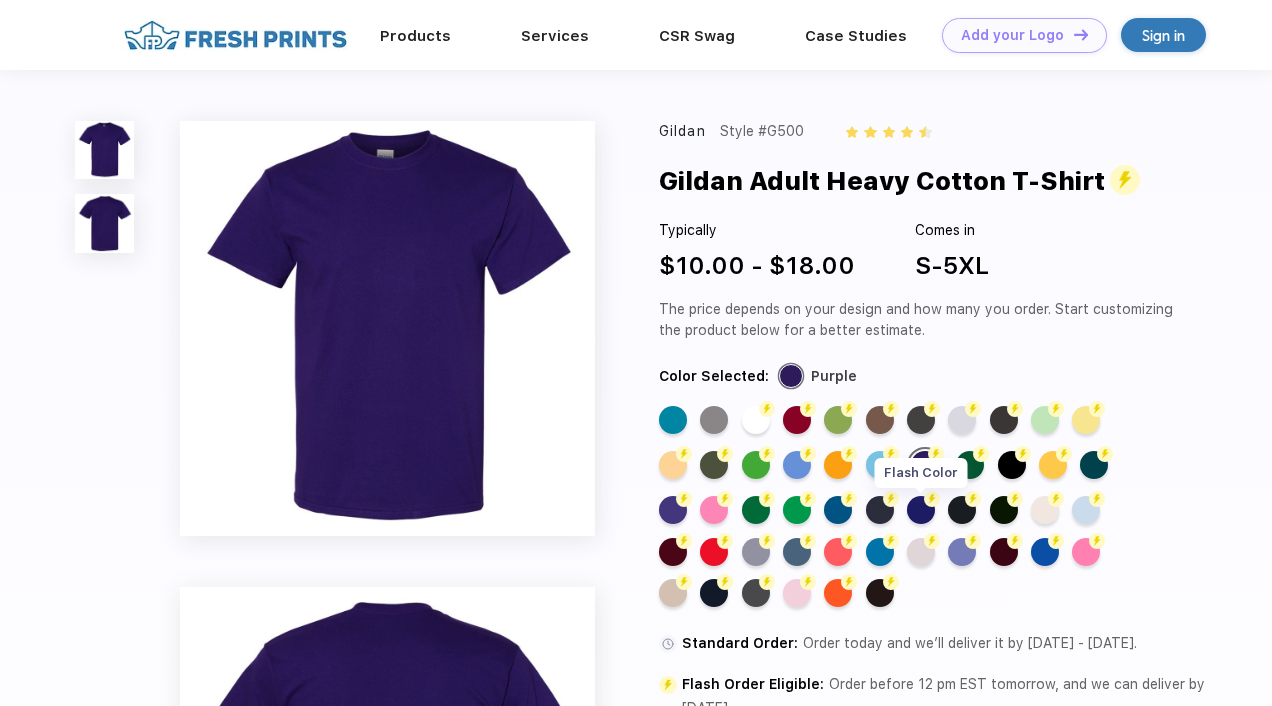 click on "Flash Color" at bounding box center (921, 510) 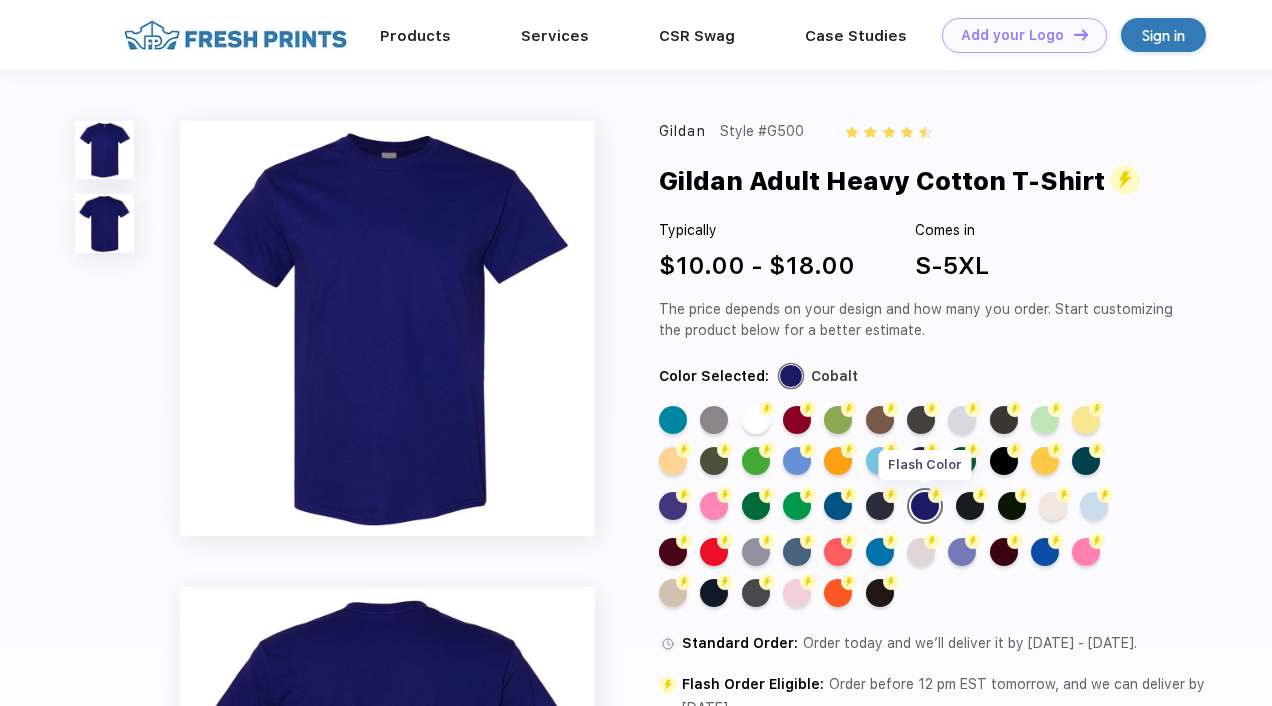 click on "Flash Color" at bounding box center [925, 506] 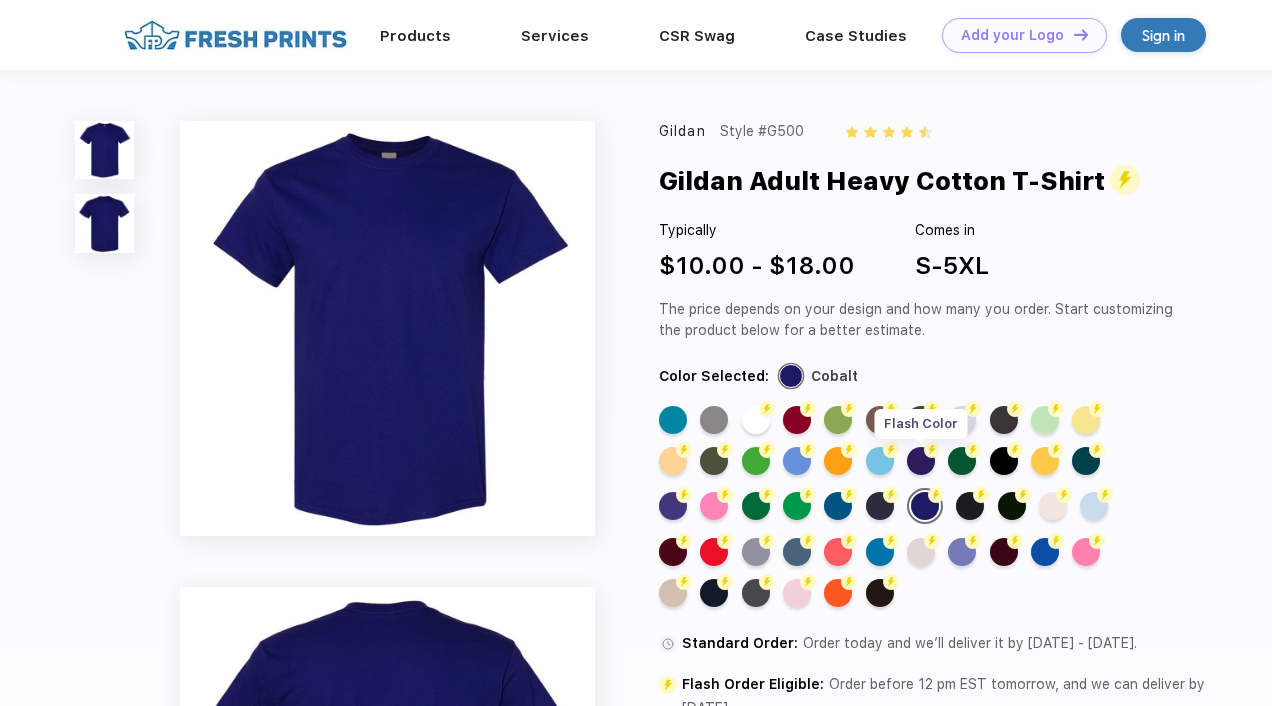 click on "Flash Color" at bounding box center [921, 461] 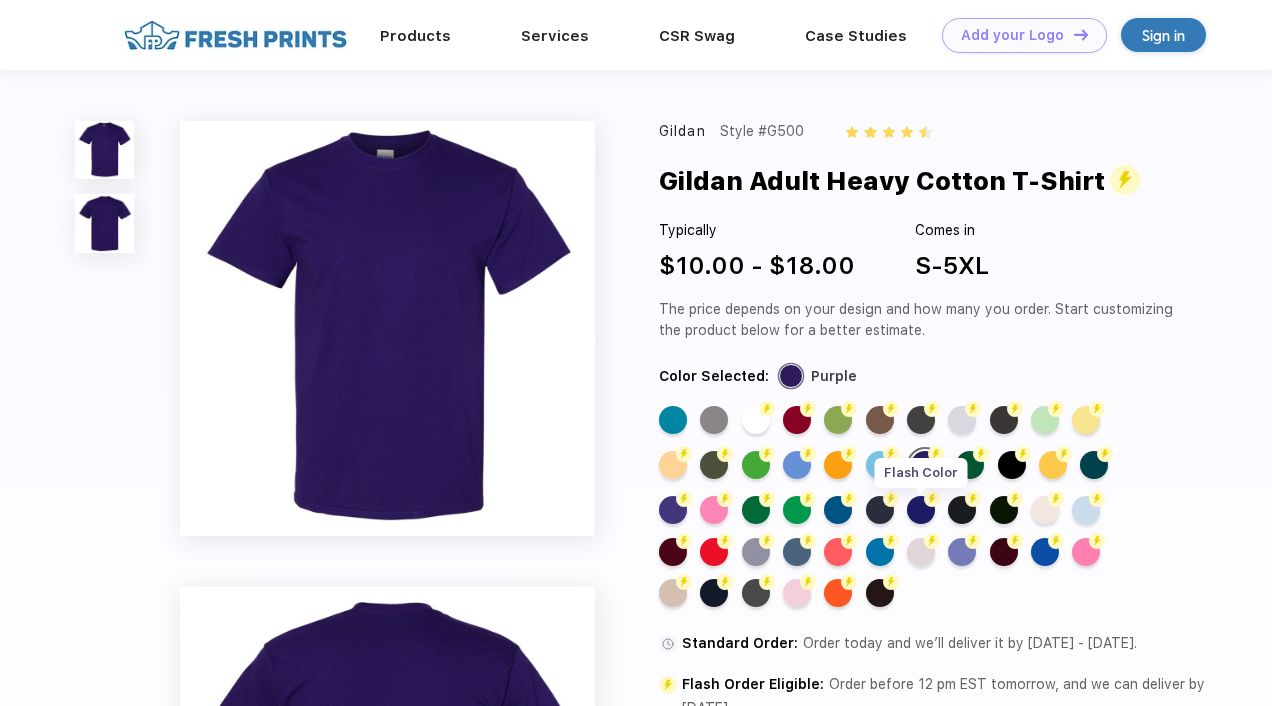 click on "Flash Color" at bounding box center [921, 510] 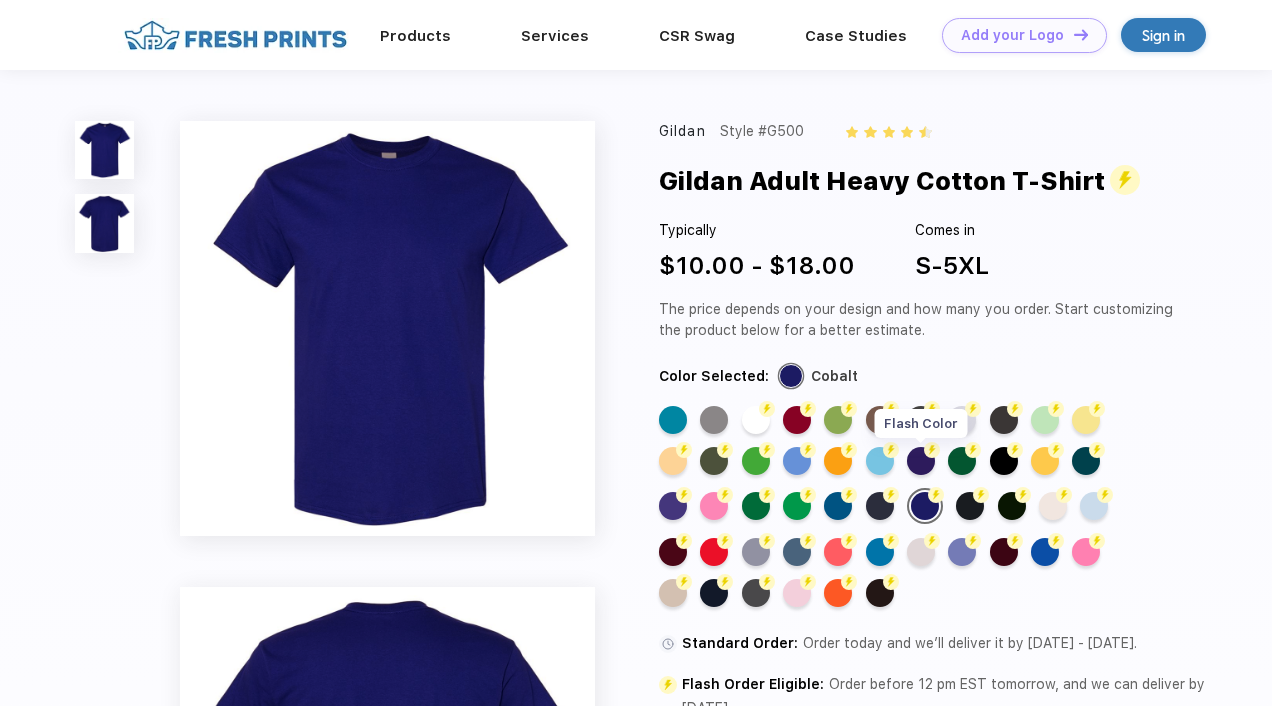 click on "Flash Color" at bounding box center [921, 461] 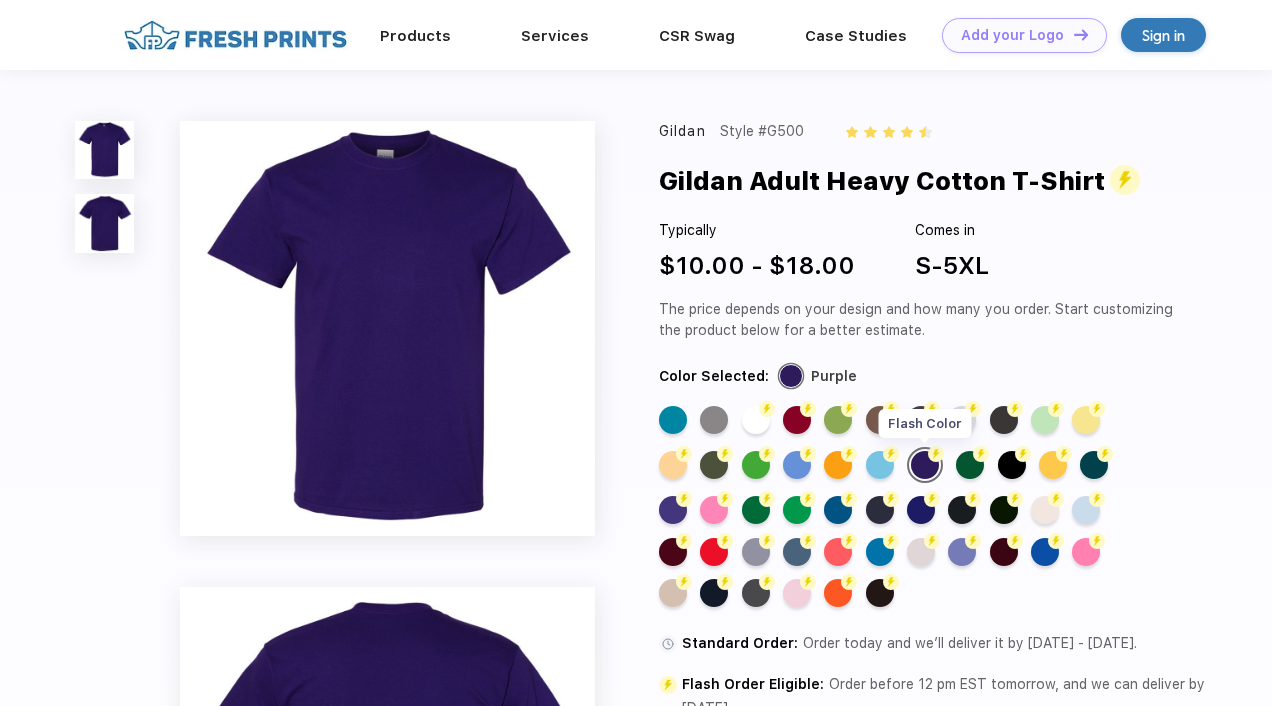 click on "Flash Color" at bounding box center (925, 465) 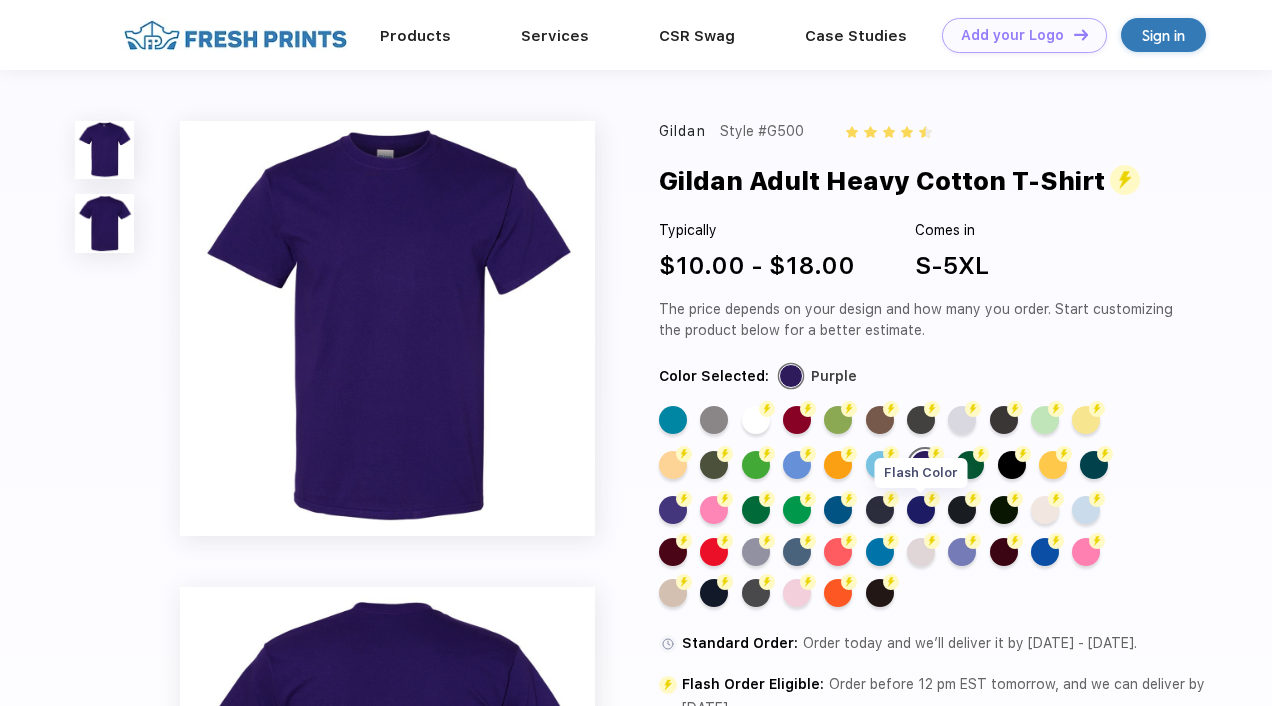 click on "Flash Color" at bounding box center [921, 510] 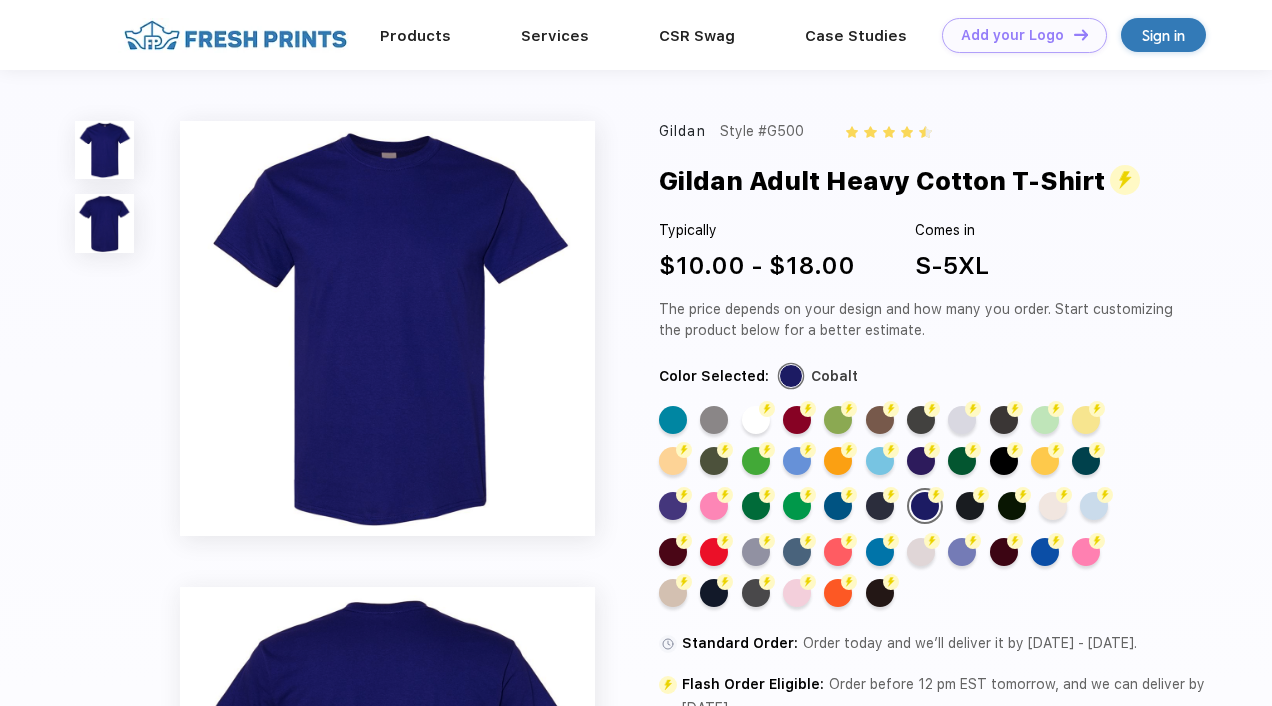 click at bounding box center [387, 328] 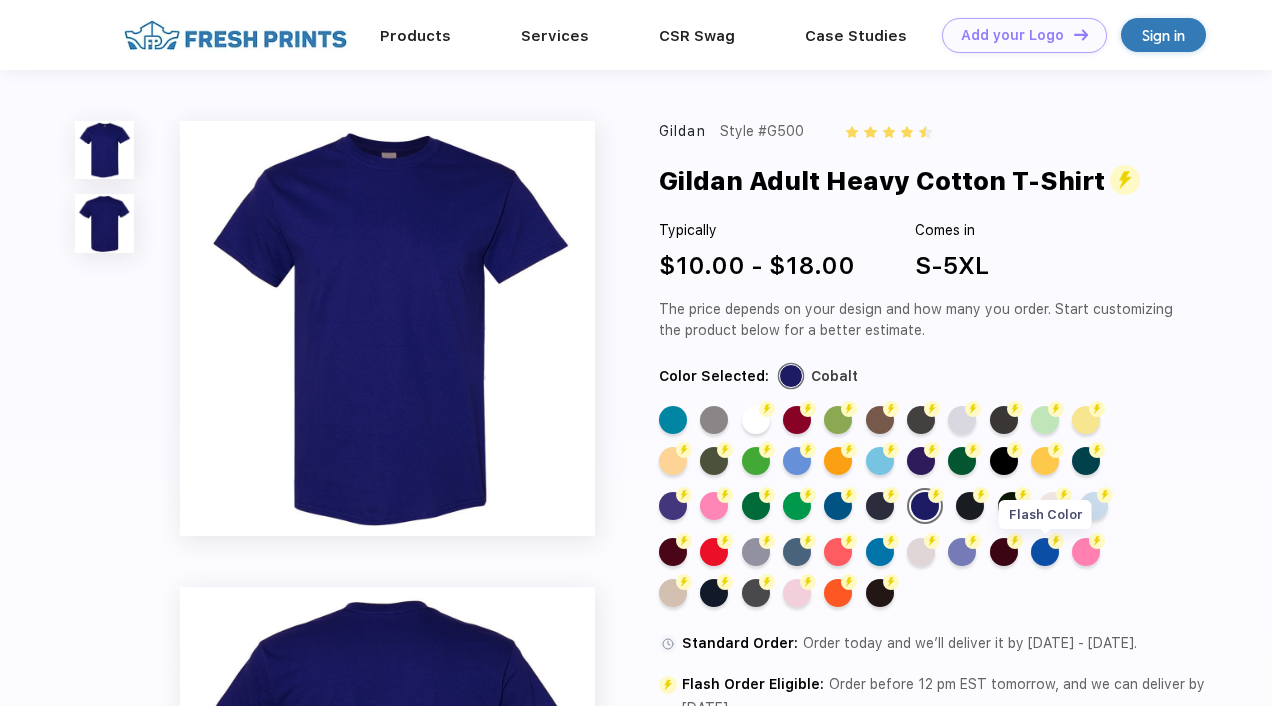 click on "Flash Color" at bounding box center [1045, 552] 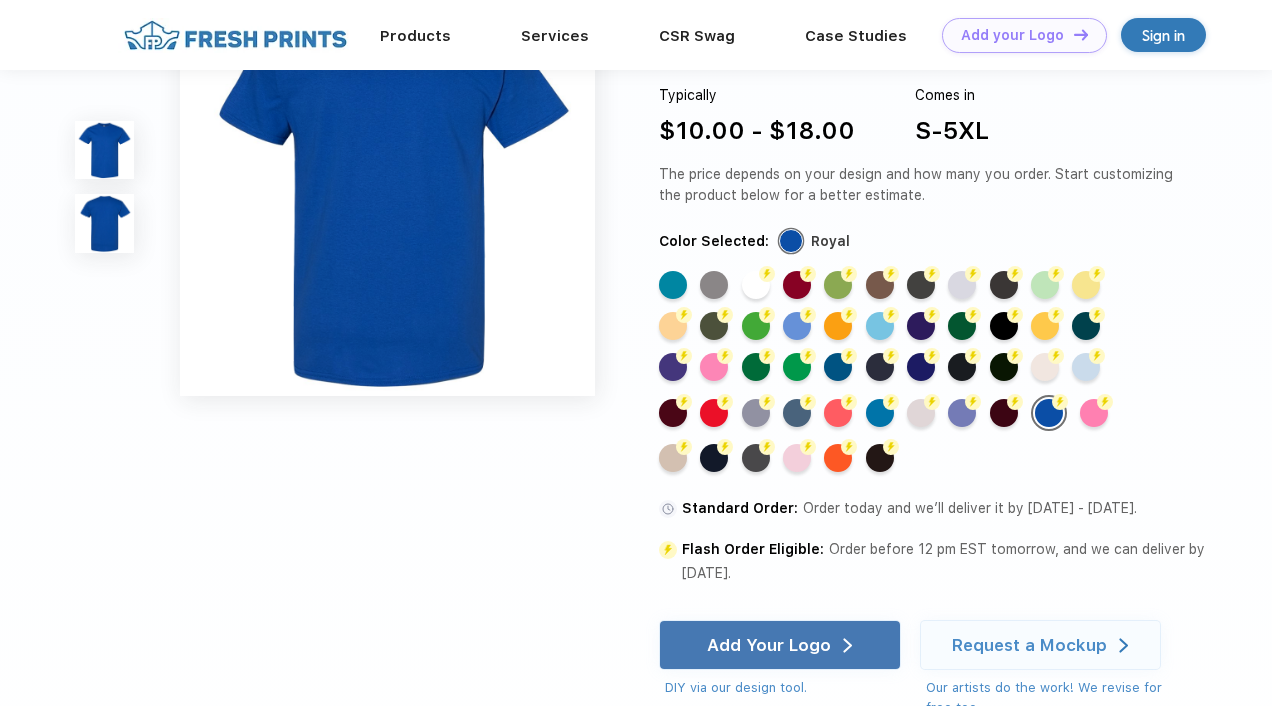 scroll, scrollTop: 0, scrollLeft: 0, axis: both 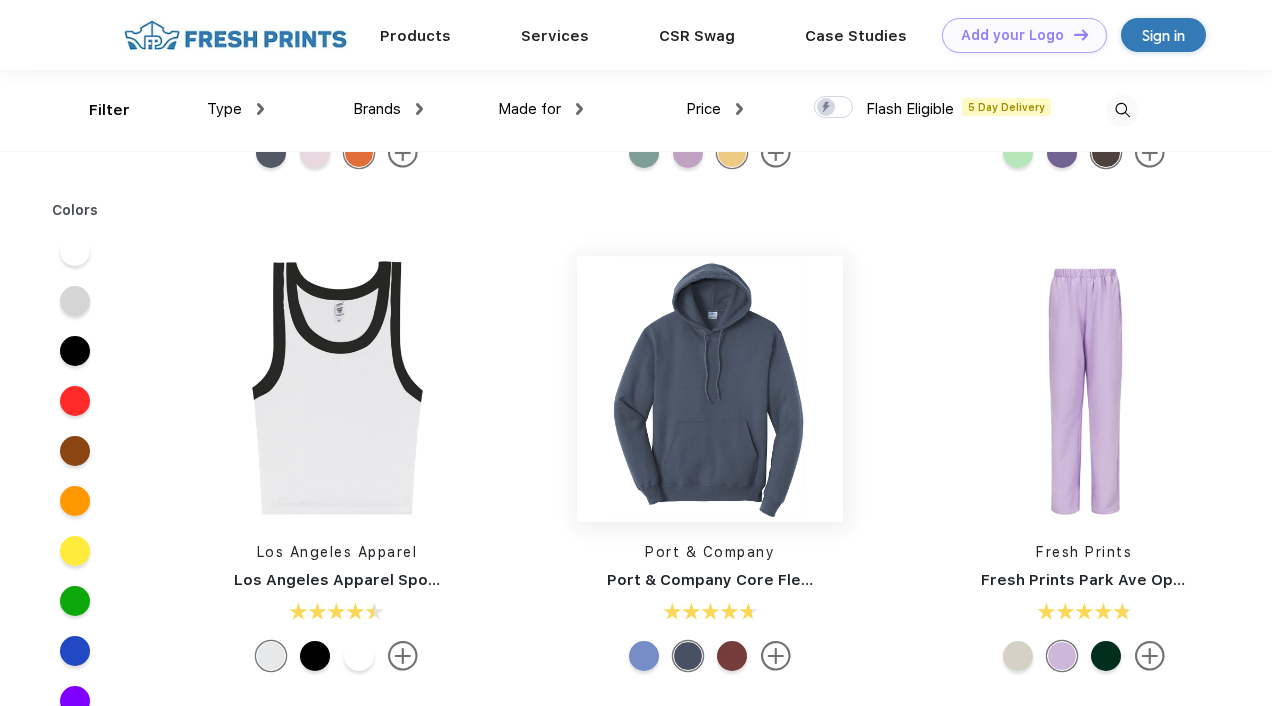 click at bounding box center [710, 389] 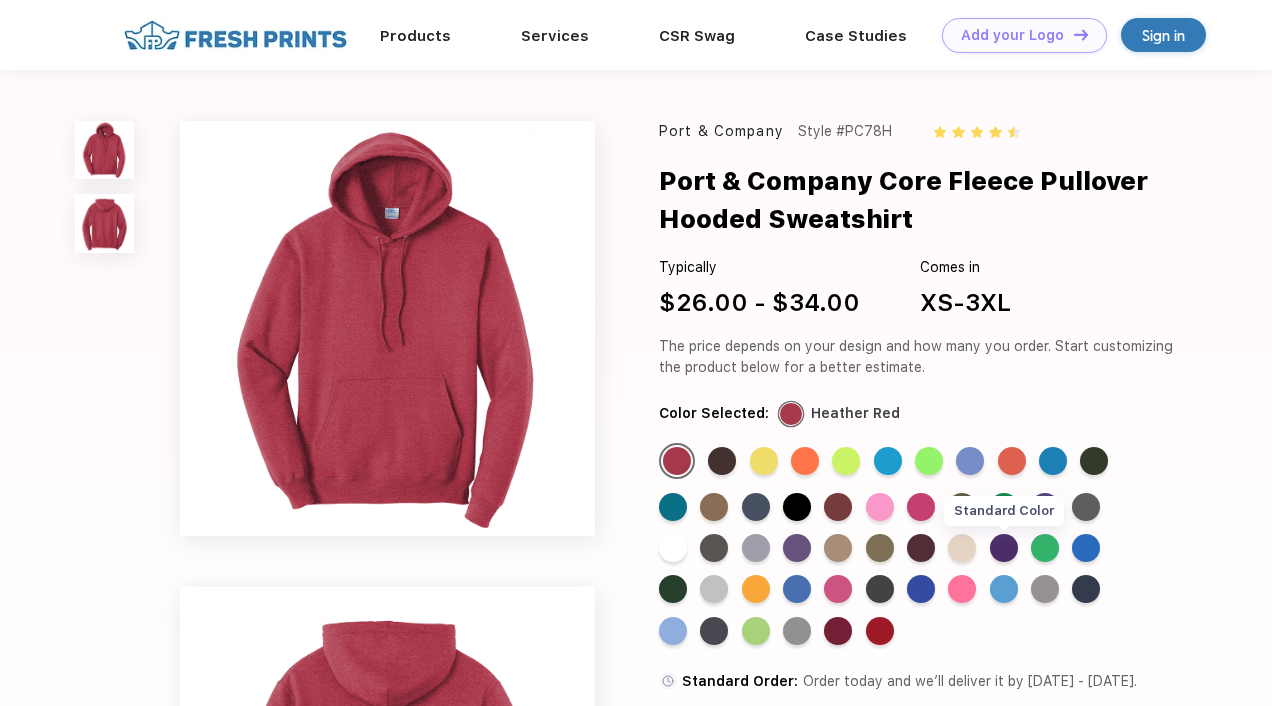 click on "Standard Color" at bounding box center [1004, 548] 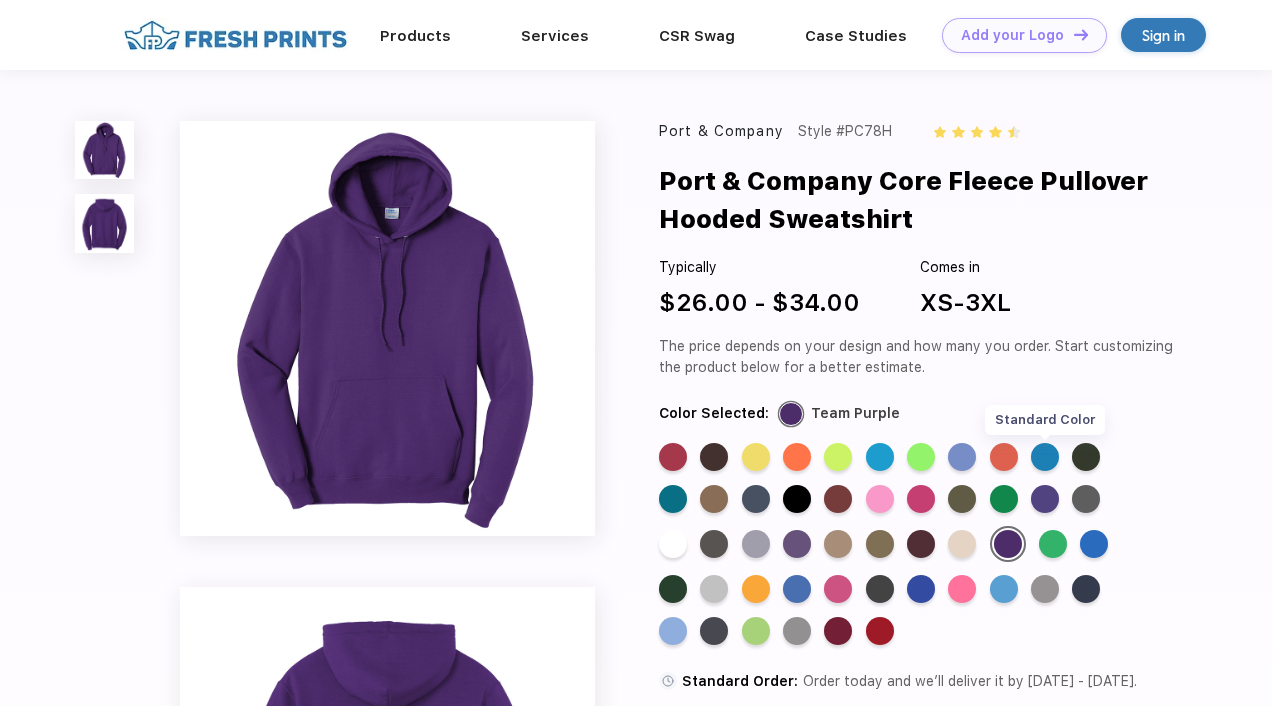 click on "Standard Color" at bounding box center (1045, 457) 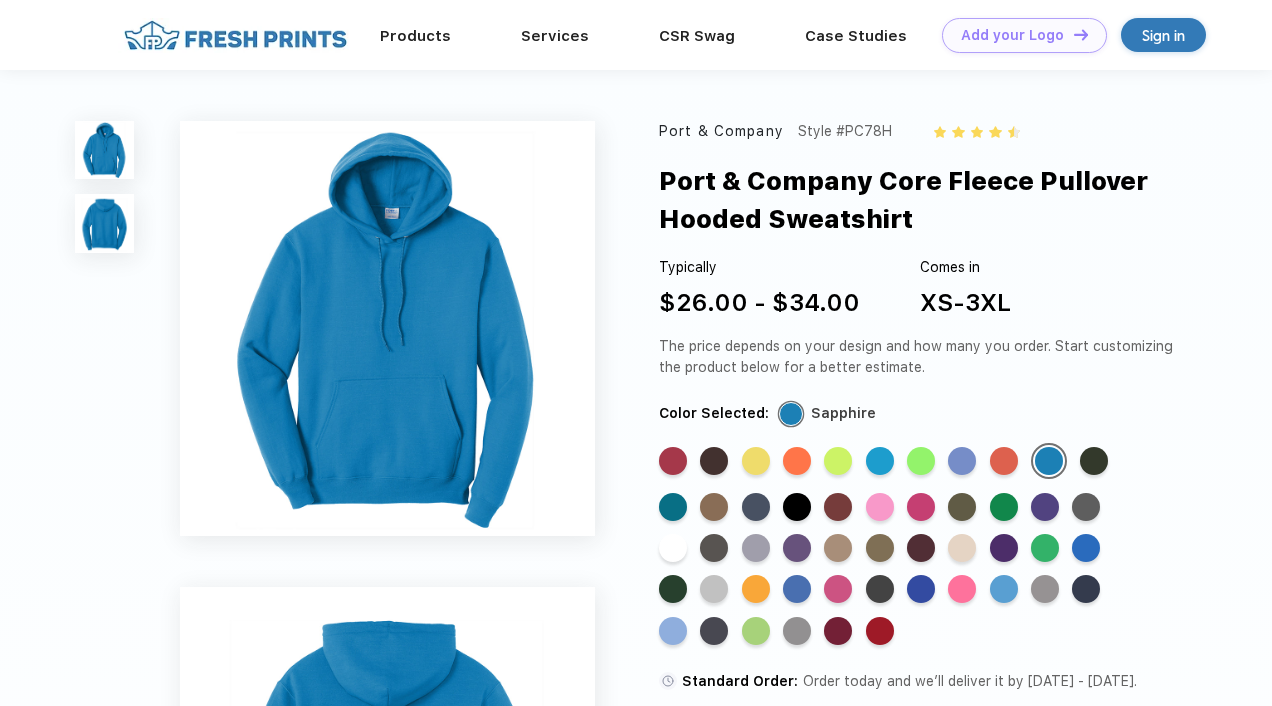 click on "Standard Color Standard Color Standard Color Standard Color Standard Color Standard Color Standard Color Standard Color Standard Color Standard Color Standard Color Standard Color Standard Color Standard Color Standard Color Standard Color Standard Color Standard Color Standard Color Standard Color Standard Color Standard Color Standard Color Standard Color Standard Color Standard Color Standard Color Standard Color Standard Color Standard Color Standard Color Standard Color Standard Color Standard Color Standard Color Standard Color Standard Color Standard Color Standard Color Standard Color Standard Color Standard Color Standard Color Standard Color Standard Color Standard Color Standard Color Standard Color Standard Color Standard Color" at bounding box center (905, 550) 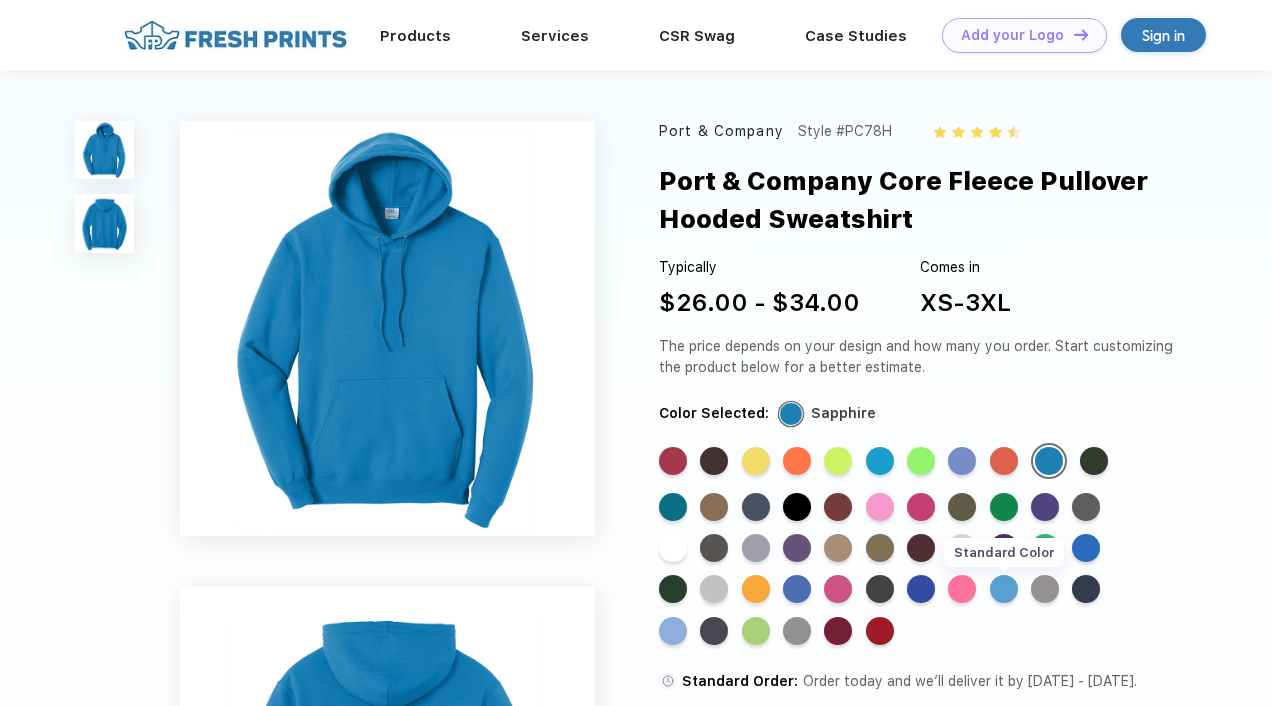 click on "Standard Color" at bounding box center (1004, 589) 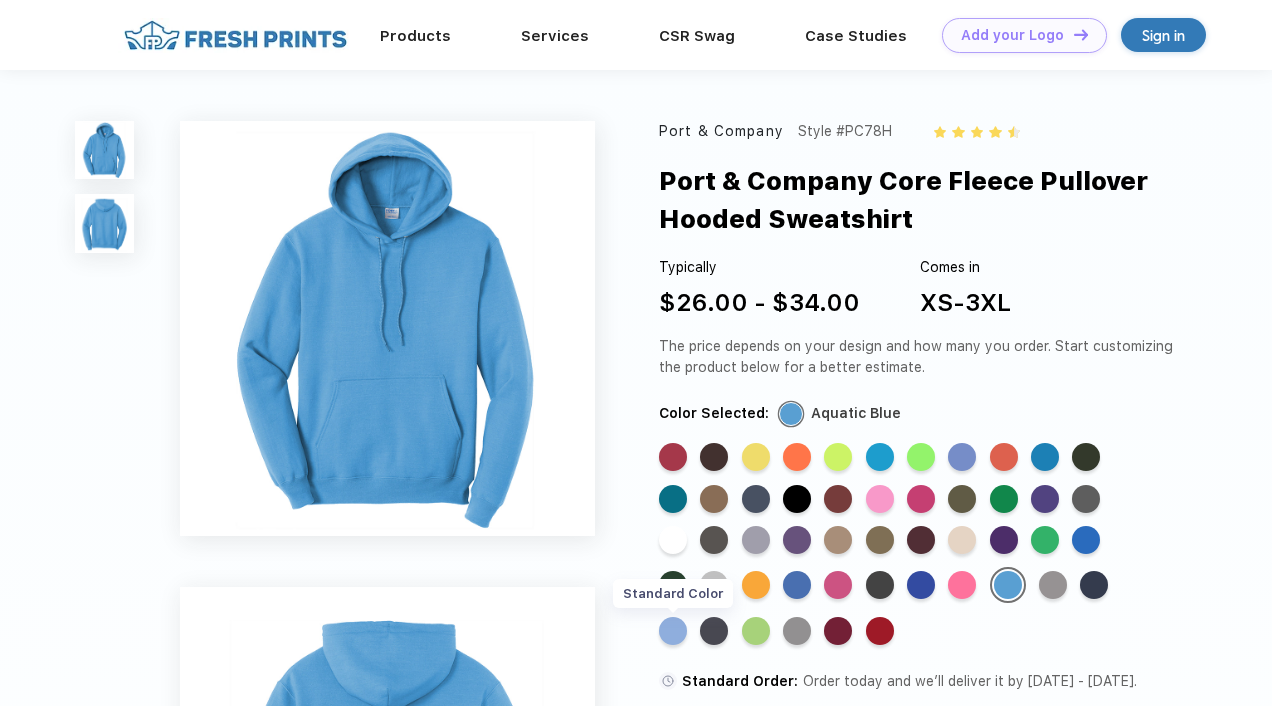 click on "Standard Color" at bounding box center [673, 631] 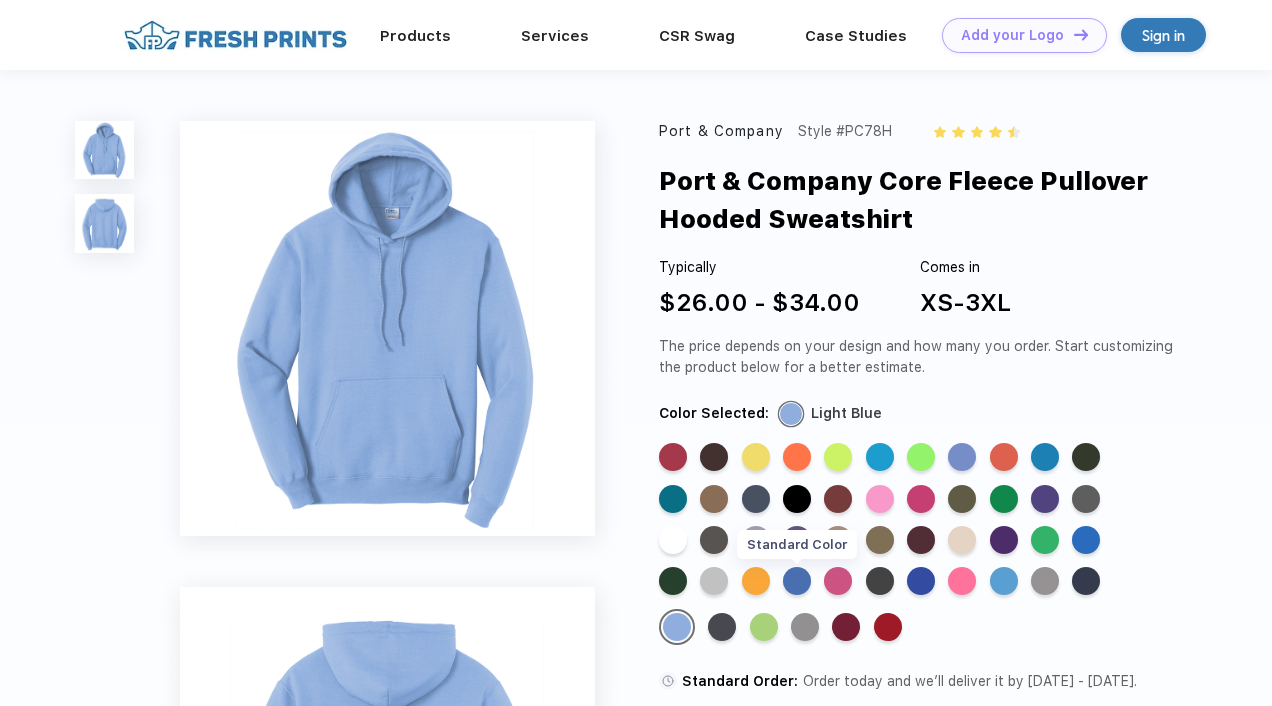 click on "Standard Color" at bounding box center (797, 581) 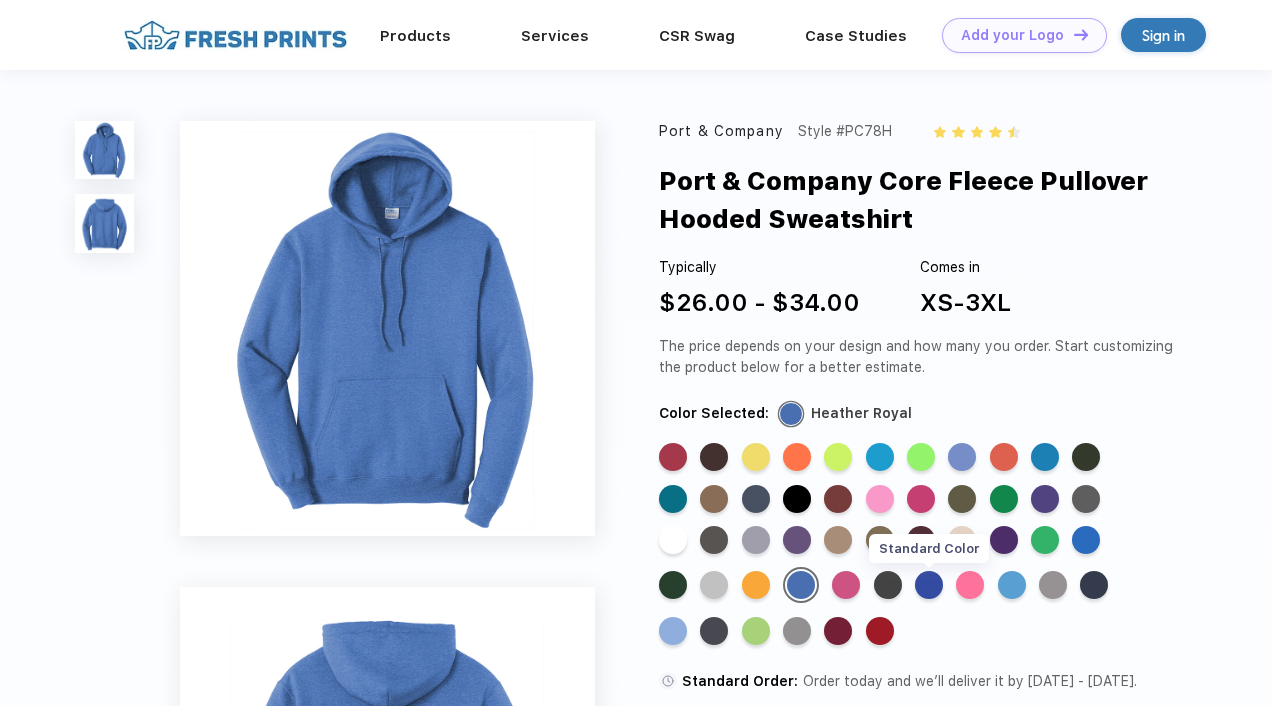 click on "Standard Color" at bounding box center (929, 585) 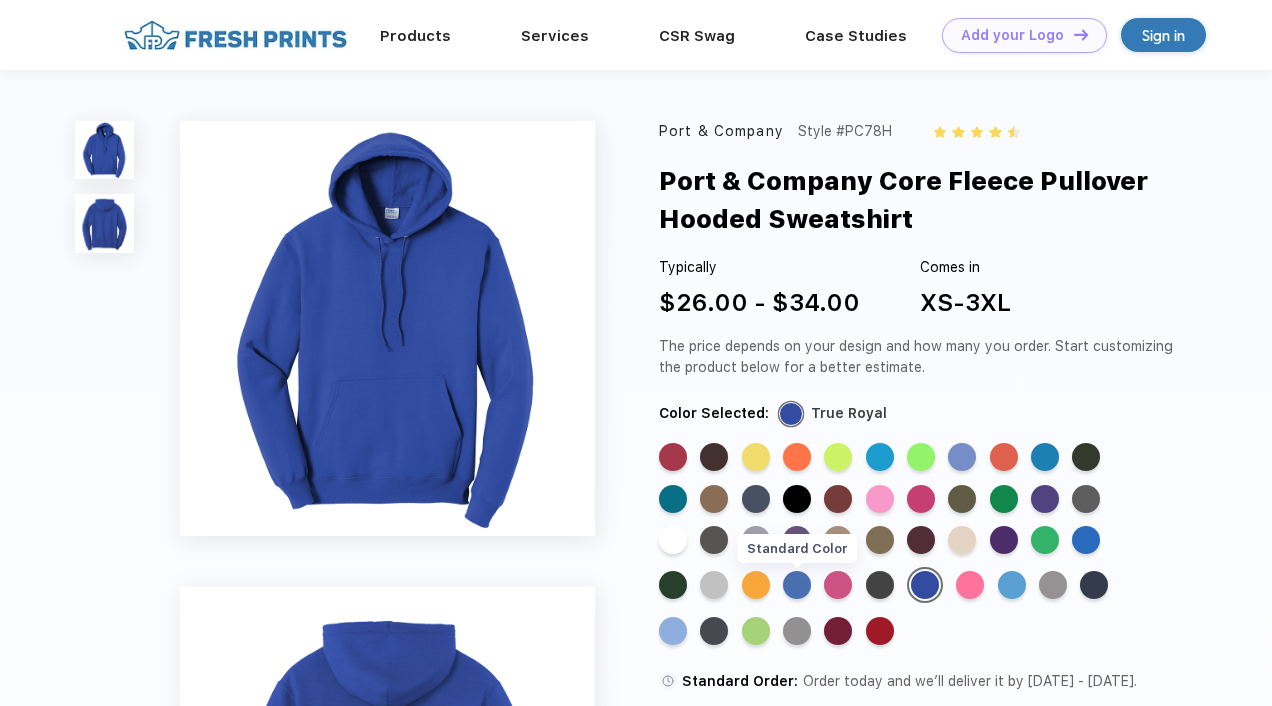 click on "Standard Color" at bounding box center (797, 585) 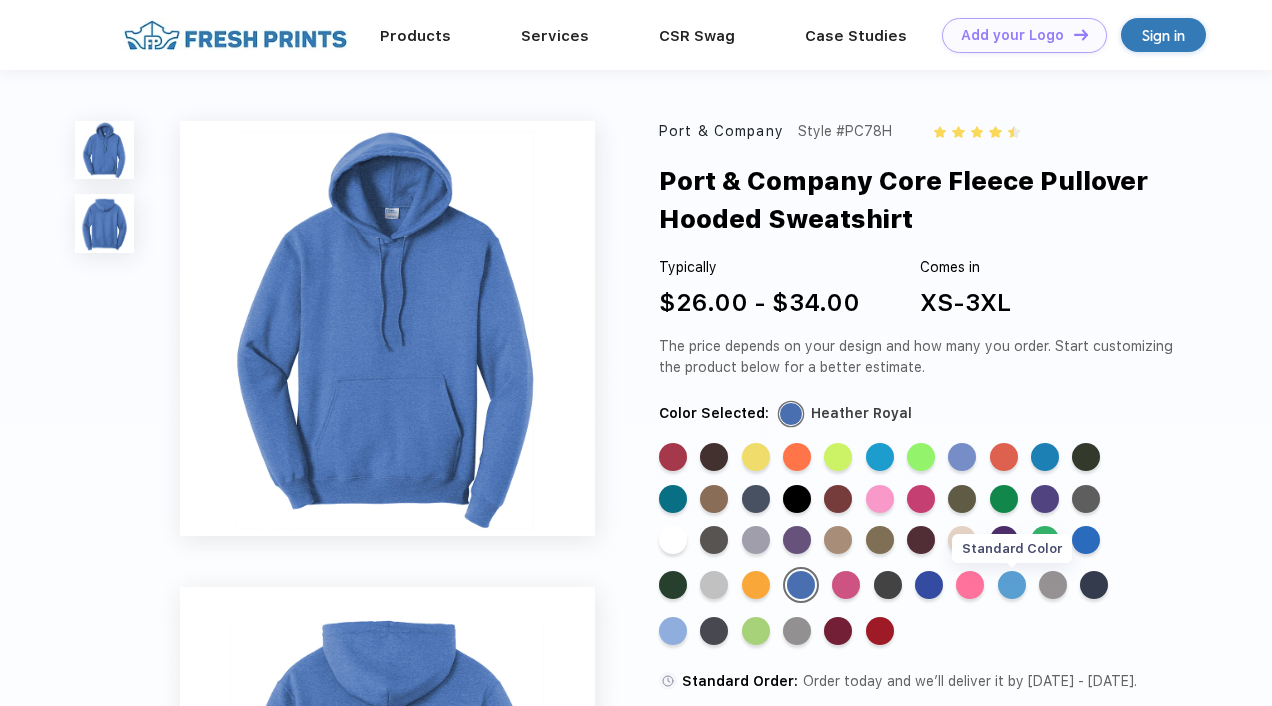 click on "Standard Color" at bounding box center (1012, 585) 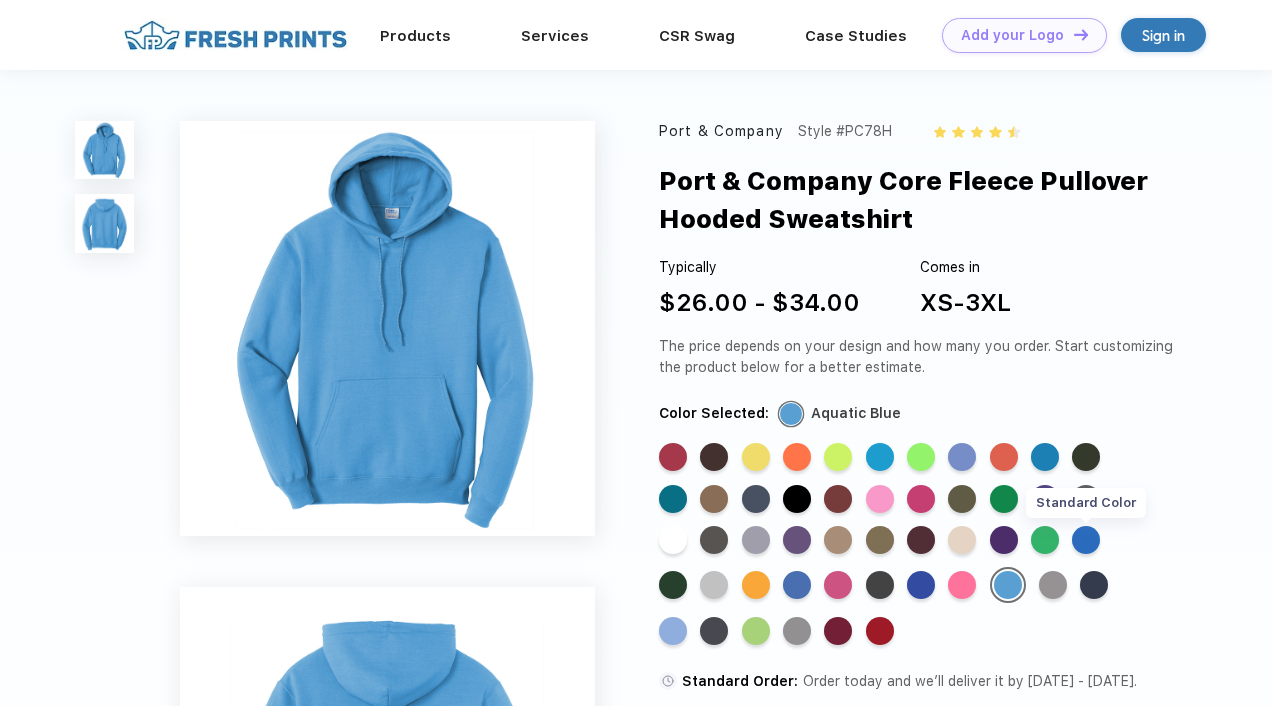 click on "Standard Color" at bounding box center (1086, 540) 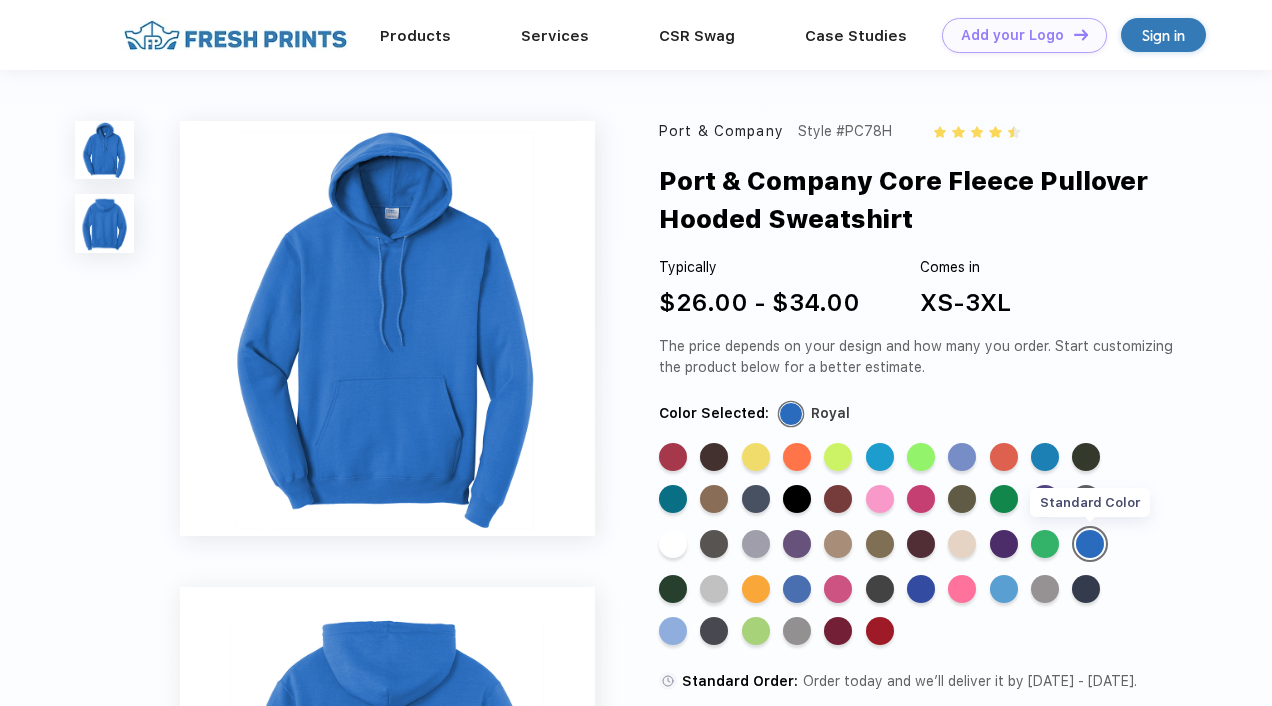 click on "Standard Color" at bounding box center [1090, 544] 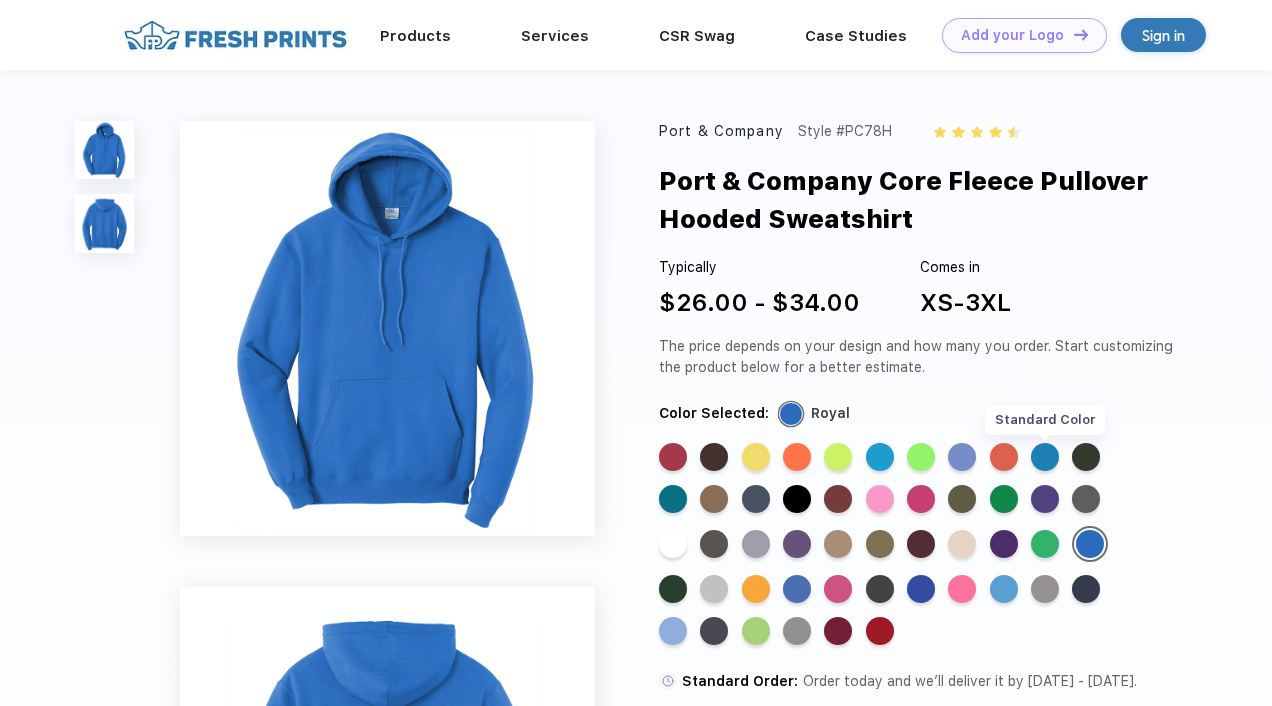 click on "Standard Color" at bounding box center [1045, 457] 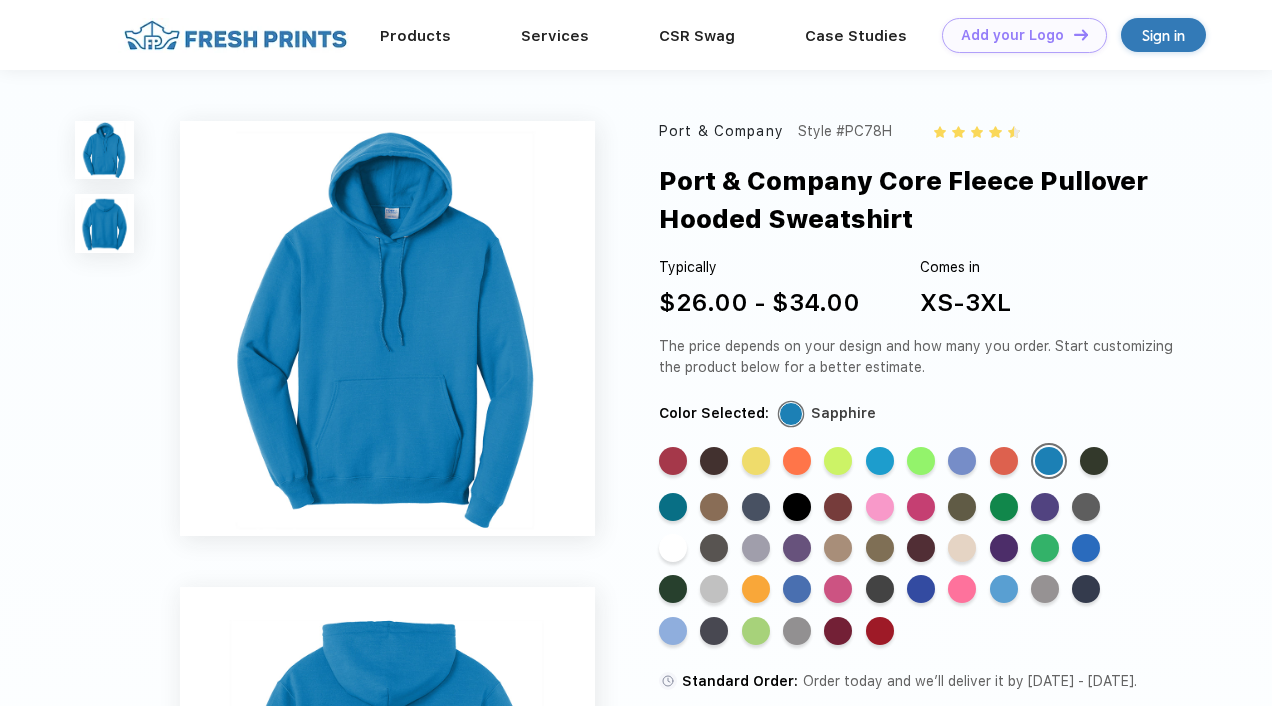 click on "Standard Color Standard Color Standard Color Standard Color Standard Color Standard Color Standard Color Standard Color Standard Color Standard Color Standard Color Standard Color Standard Color Standard Color Standard Color Standard Color Standard Color Standard Color Standard Color Standard Color Standard Color Standard Color Standard Color Standard Color Standard Color Standard Color Standard Color Standard Color Standard Color Standard Color Standard Color Standard Color Standard Color Standard Color Standard Color Standard Color Standard Color Standard Color Standard Color Standard Color Standard Color Standard Color Standard Color Standard Color Standard Color Standard Color Standard Color Standard Color Standard Color Standard Color" at bounding box center (905, 550) 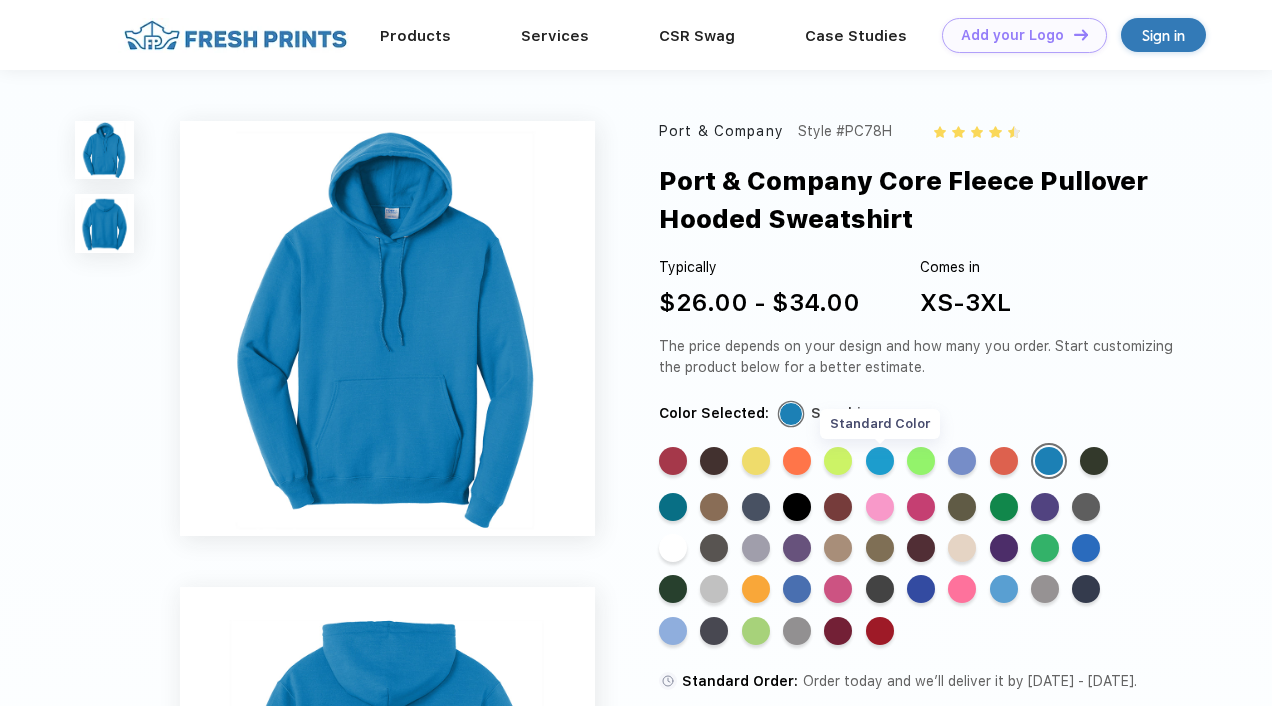 click on "Standard Color" at bounding box center (880, 461) 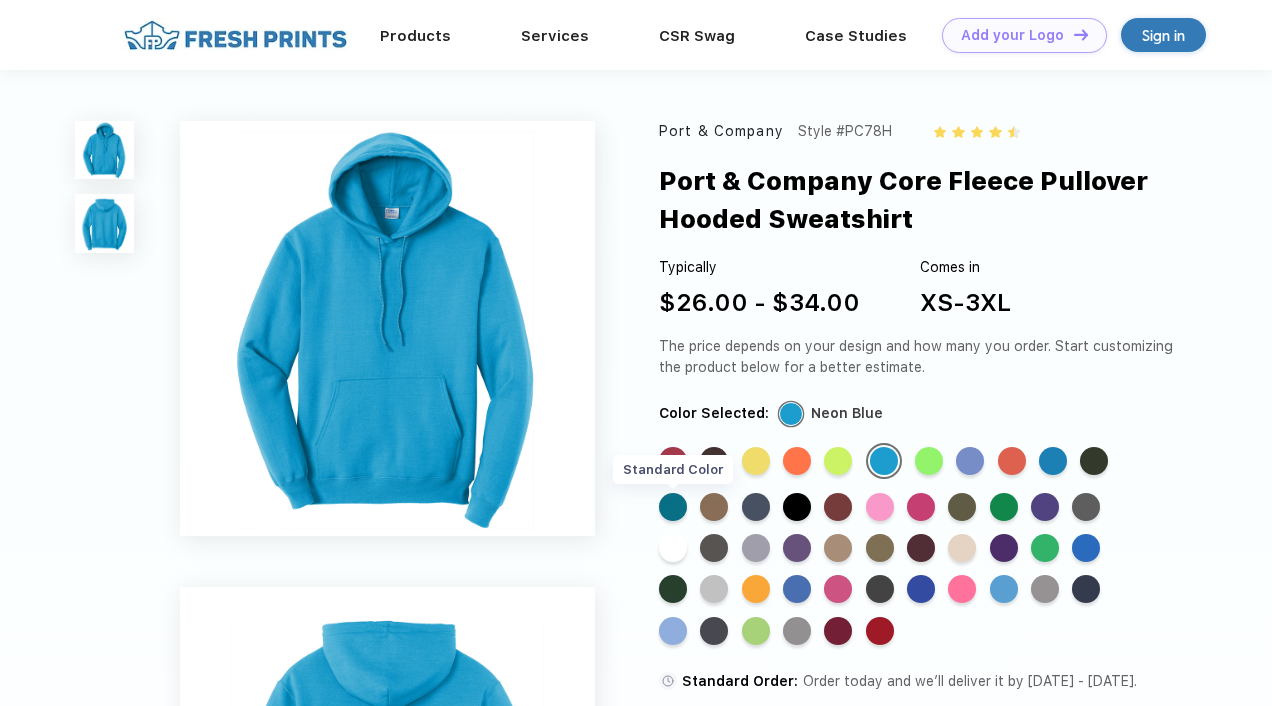 click on "Standard Color" at bounding box center [673, 507] 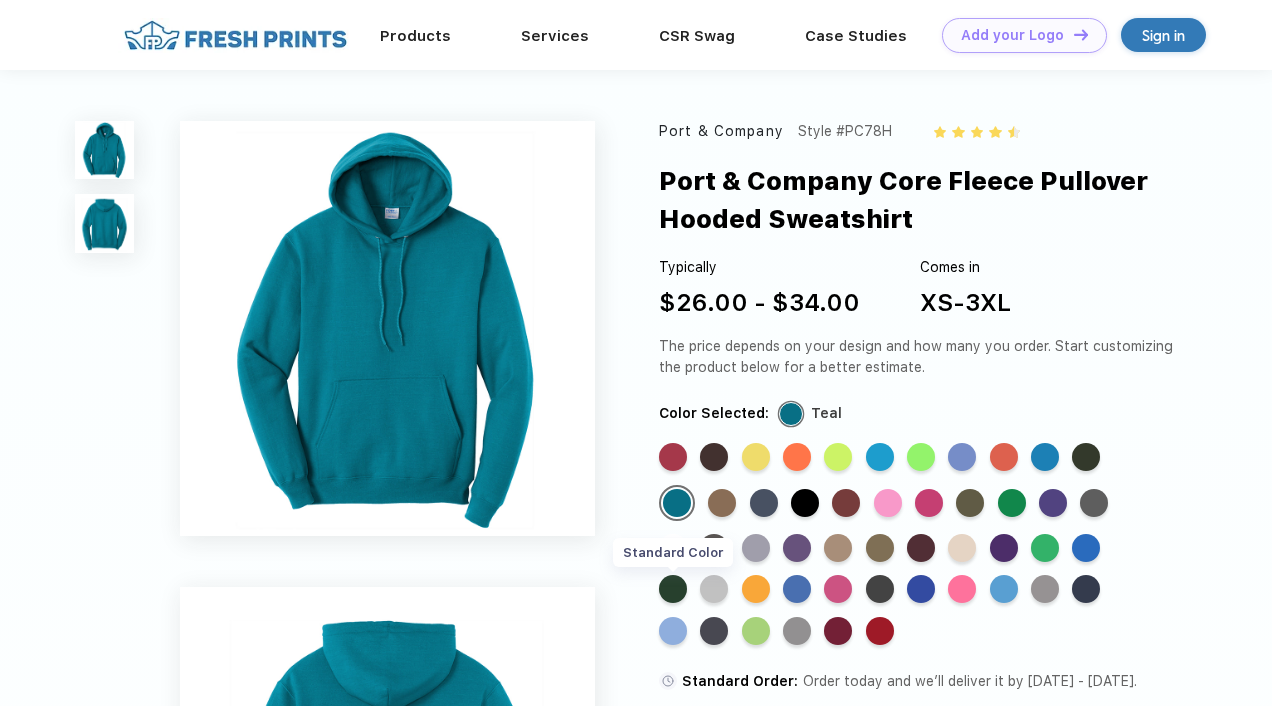 click on "Standard Color" at bounding box center [673, 589] 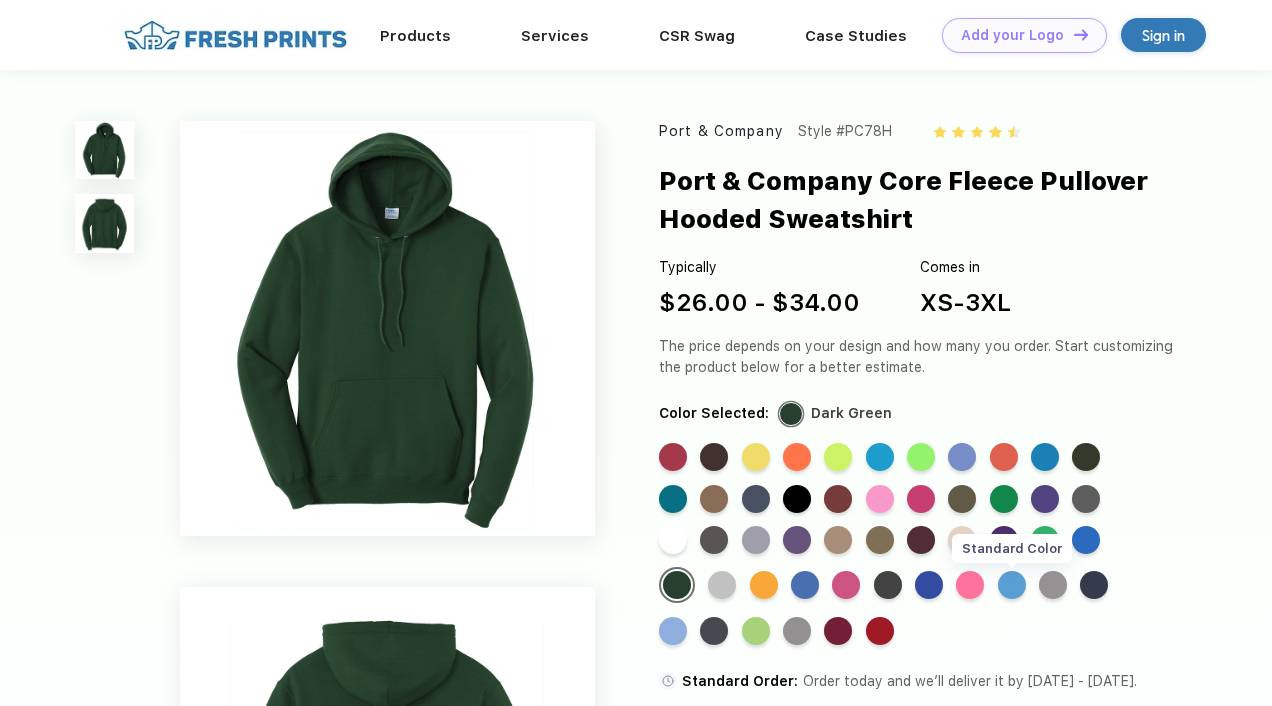 click on "Standard Color" at bounding box center [1012, 585] 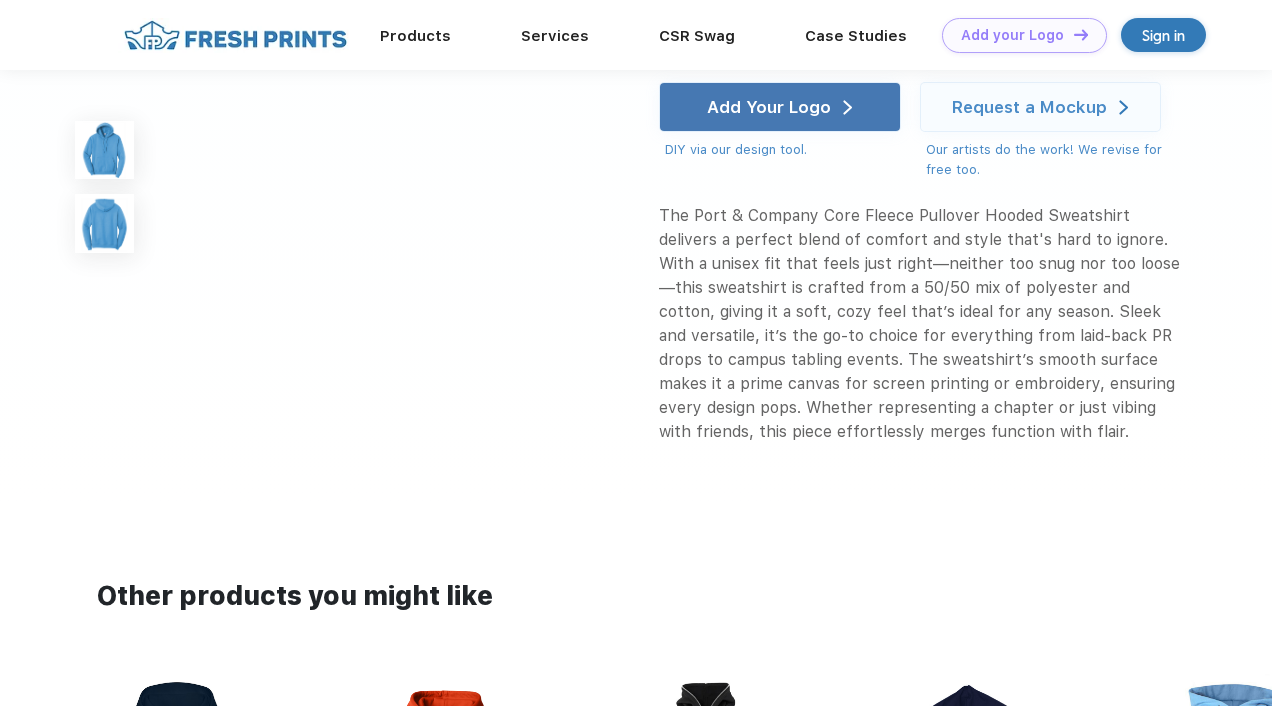 scroll, scrollTop: 0, scrollLeft: 0, axis: both 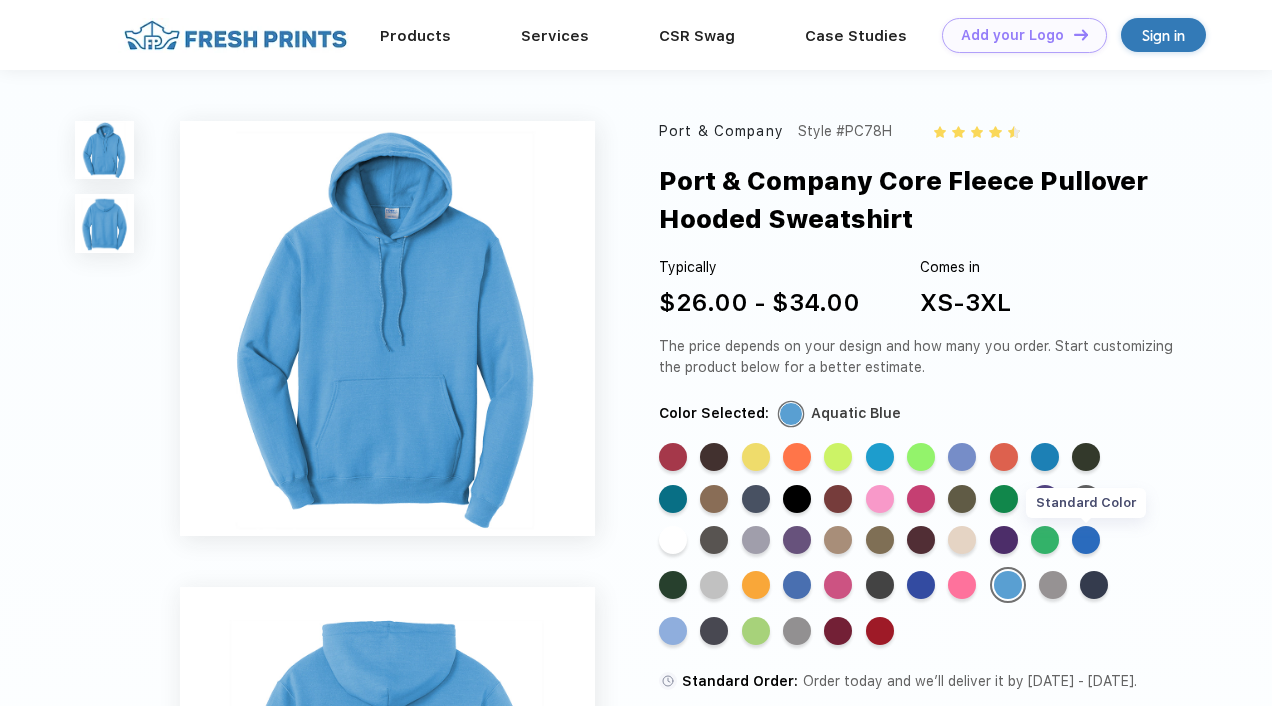 click on "Standard Color" at bounding box center (1086, 540) 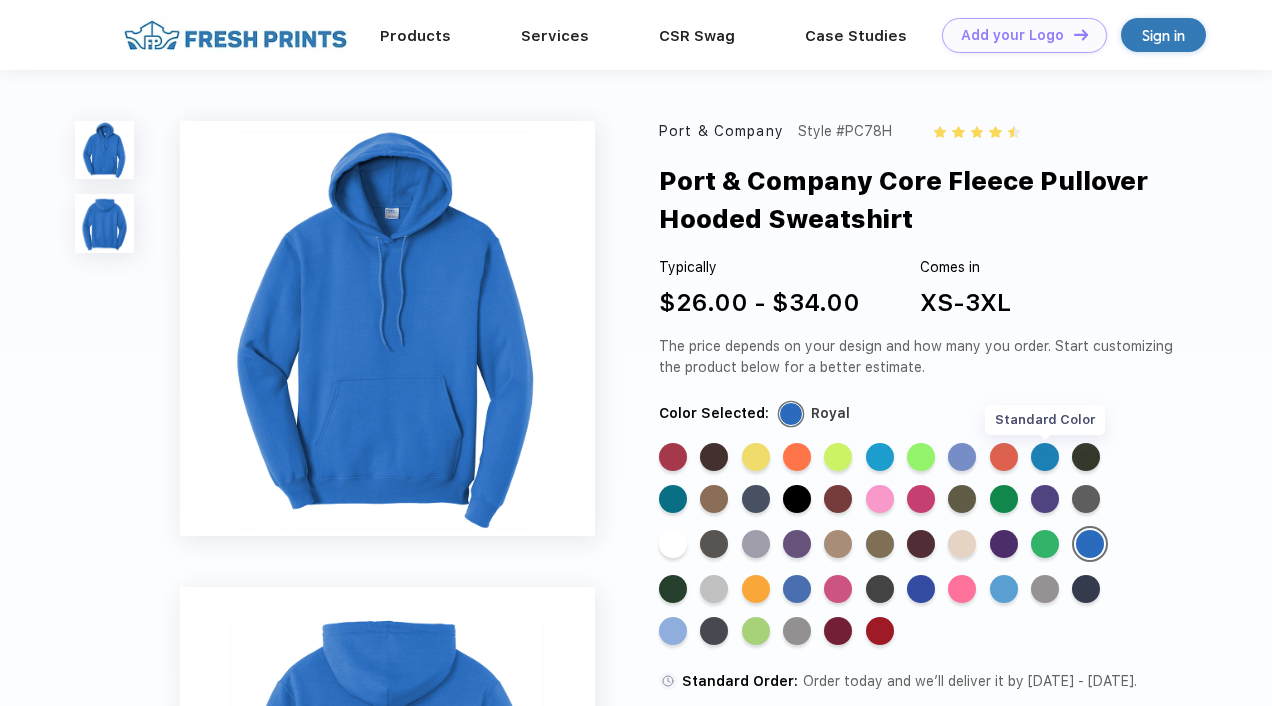 click on "Standard Color" at bounding box center [1045, 457] 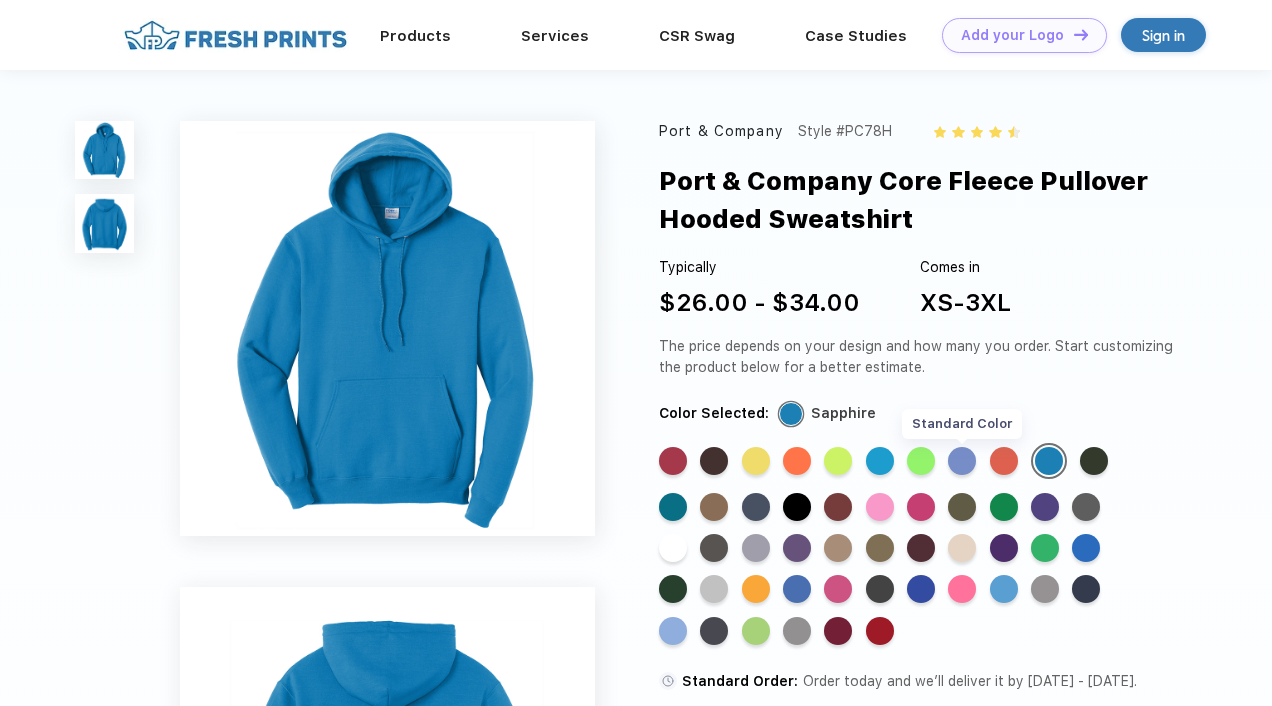 click on "Standard Color" at bounding box center (962, 461) 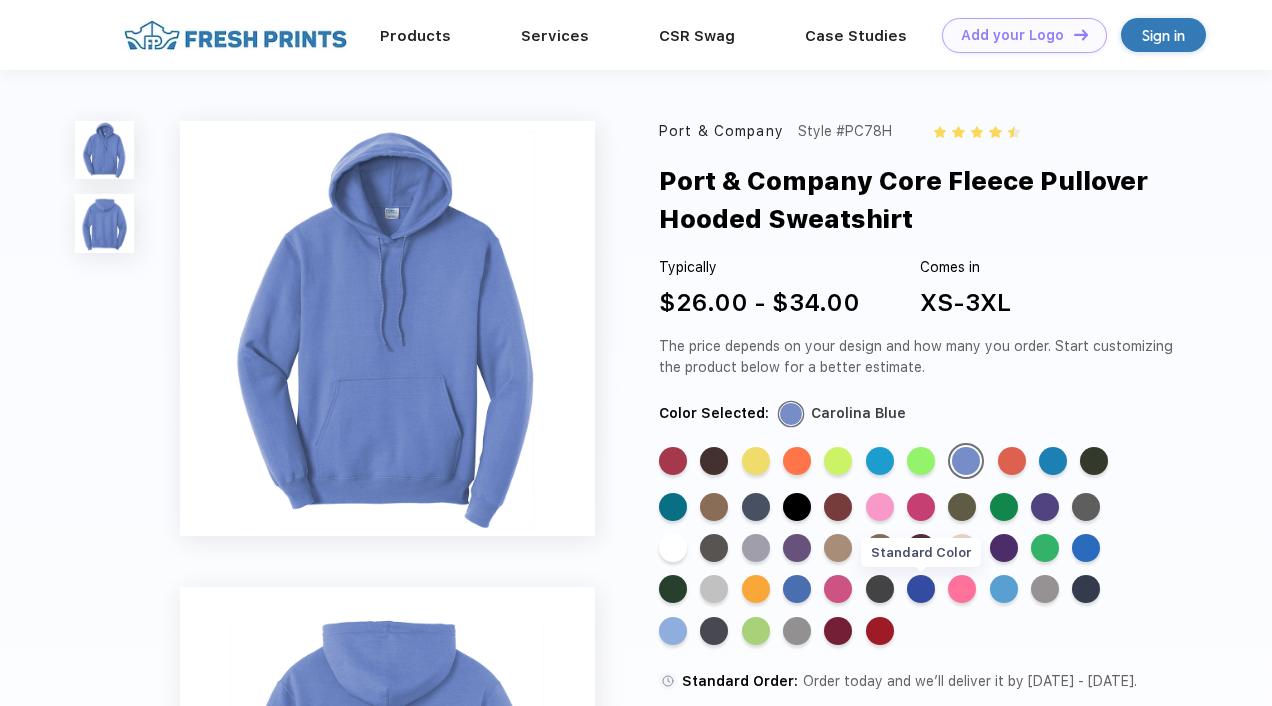 click on "Standard Color" at bounding box center (921, 589) 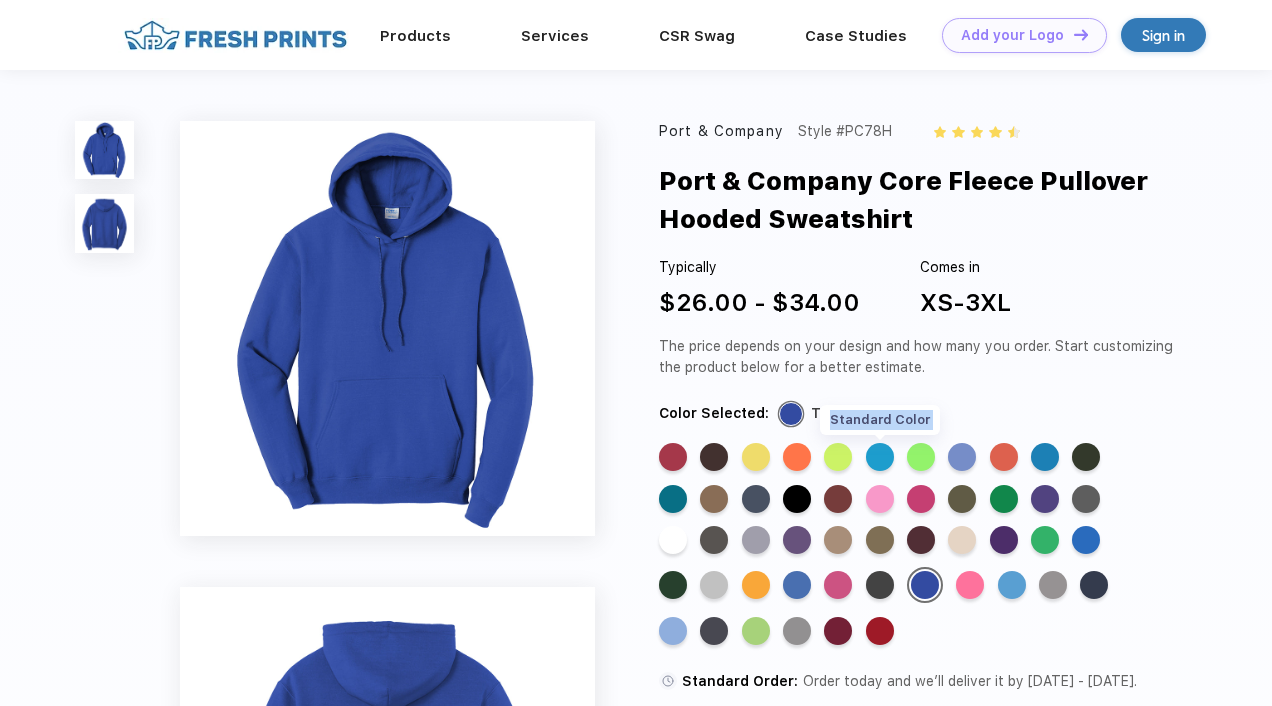 drag, startPoint x: 923, startPoint y: 601, endPoint x: 881, endPoint y: 460, distance: 147.12239 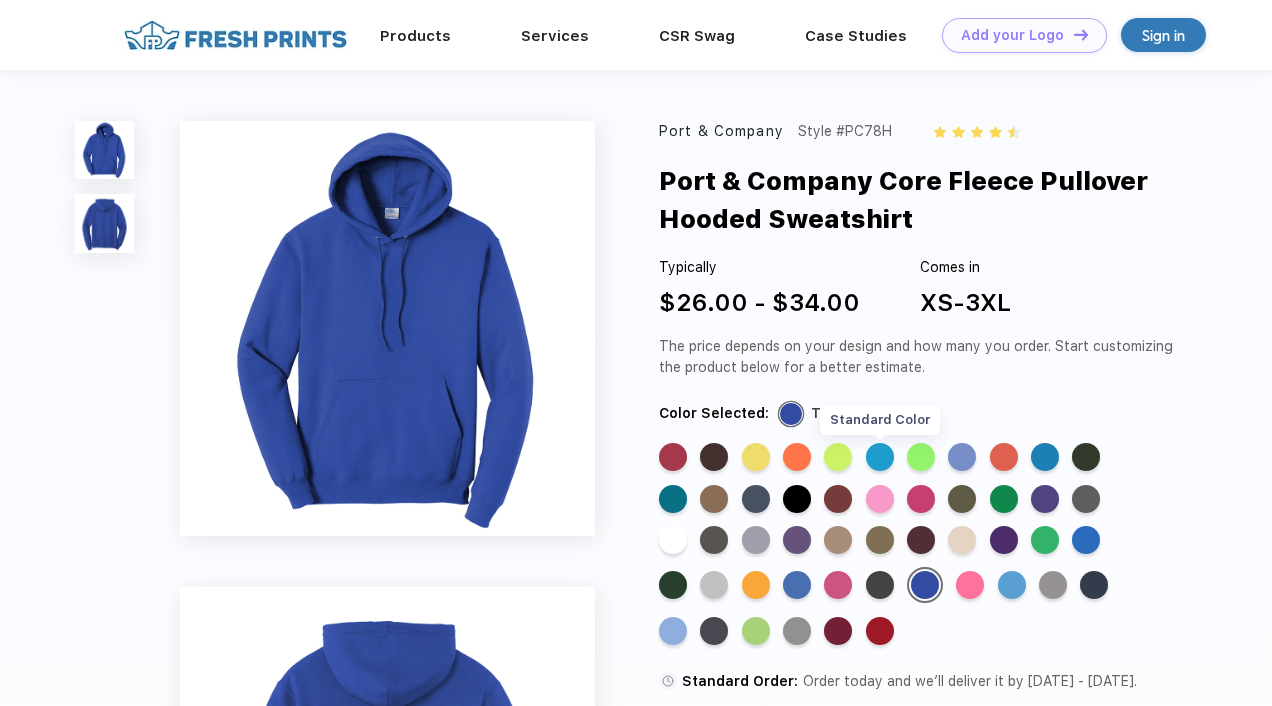 click on "Standard Color" at bounding box center [880, 457] 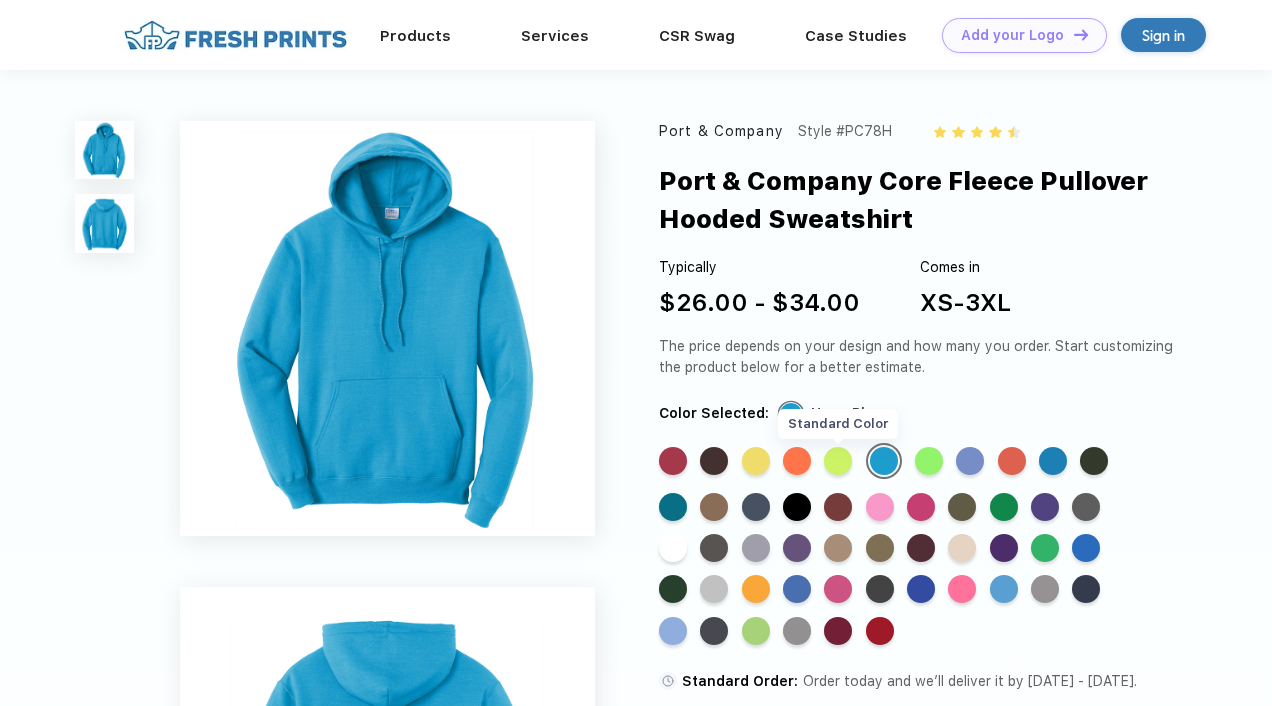 click on "Standard Color" at bounding box center (838, 461) 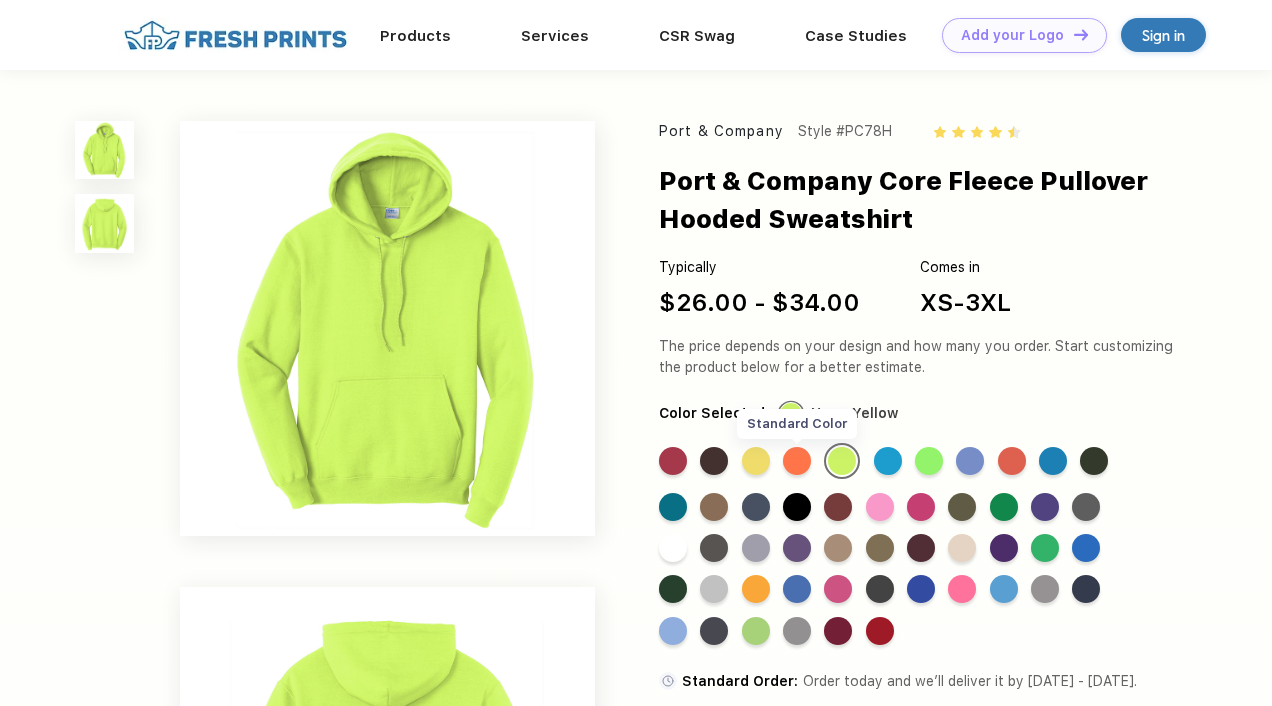 click on "Standard Color" at bounding box center [797, 461] 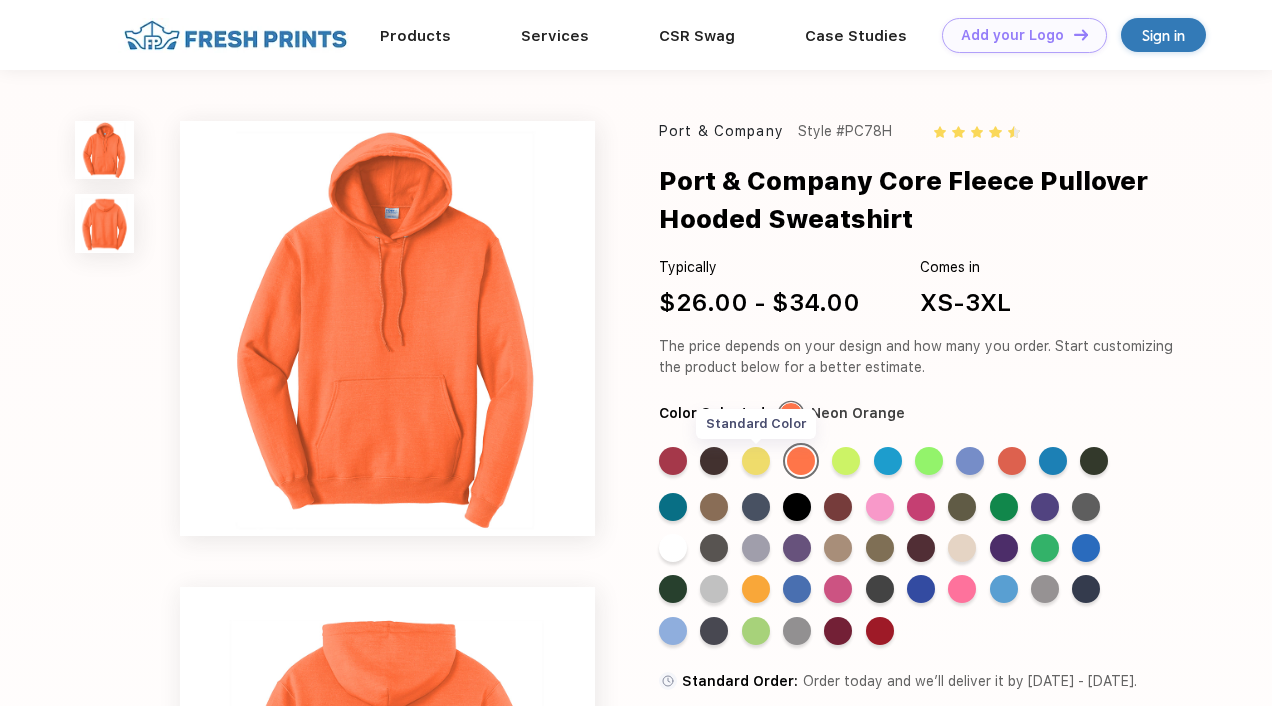 click on "Standard Color" at bounding box center [756, 461] 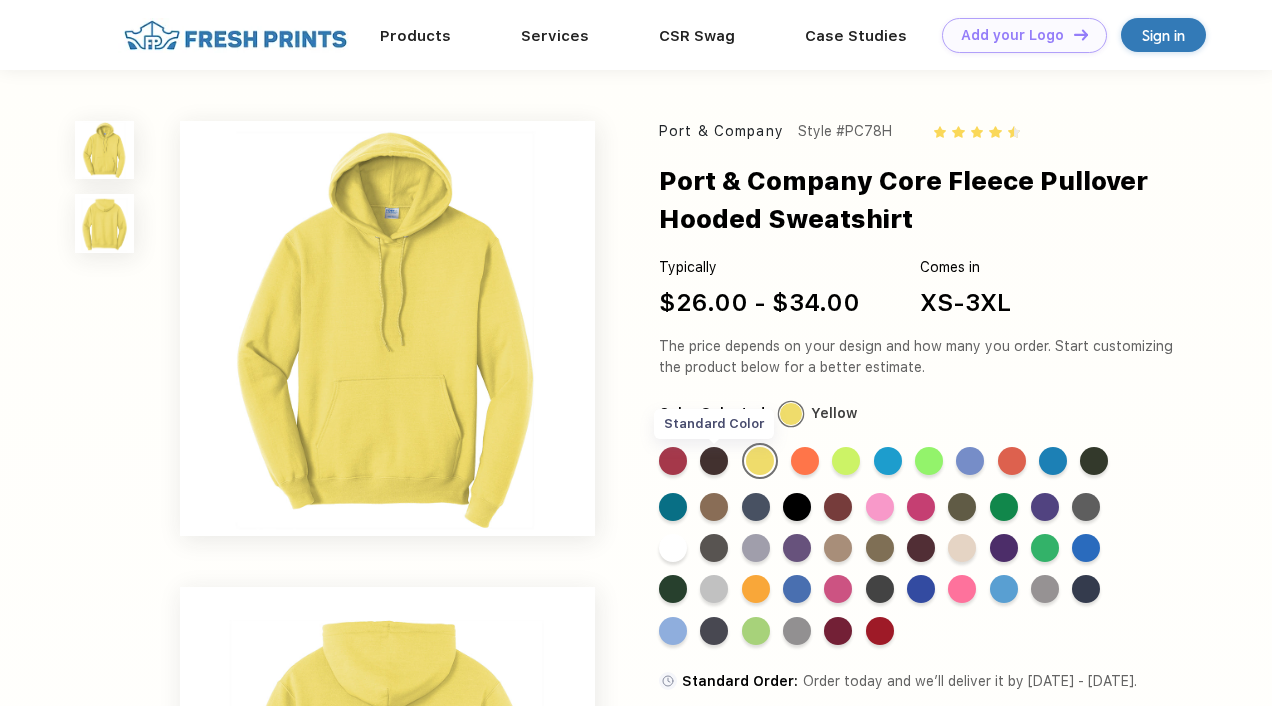 click on "Standard Color" at bounding box center [714, 461] 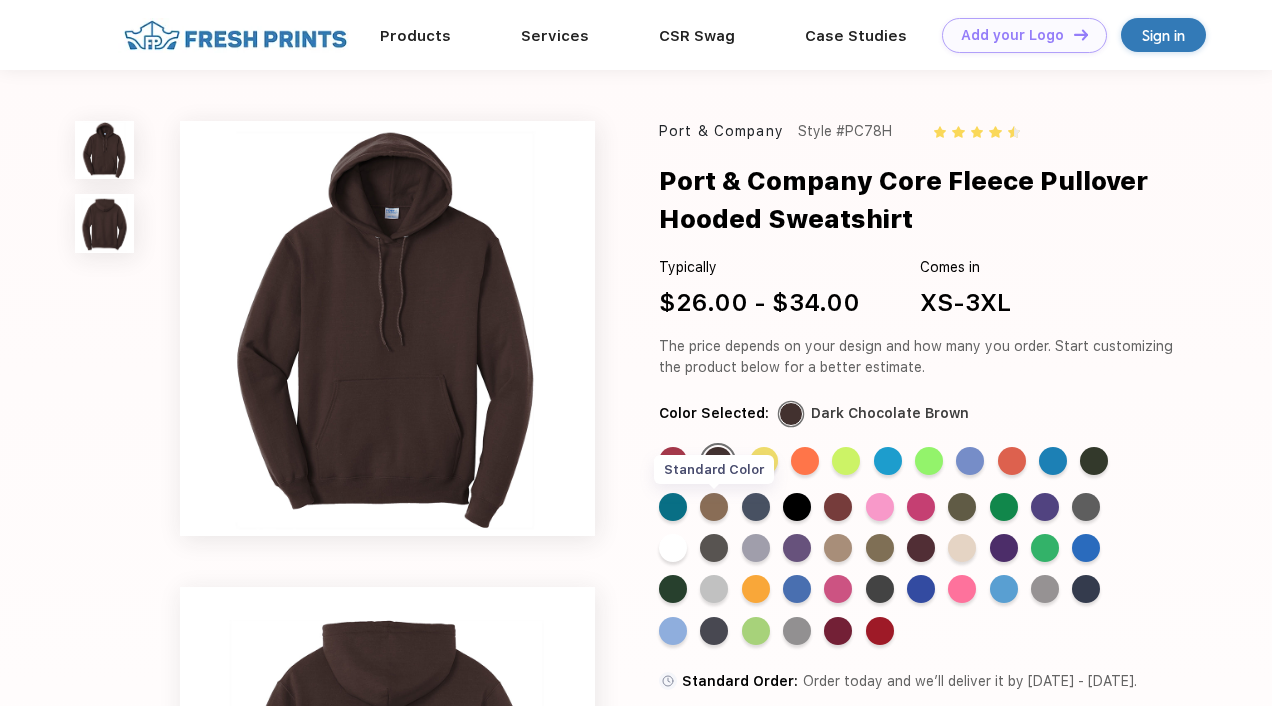click on "Standard Color" at bounding box center [714, 507] 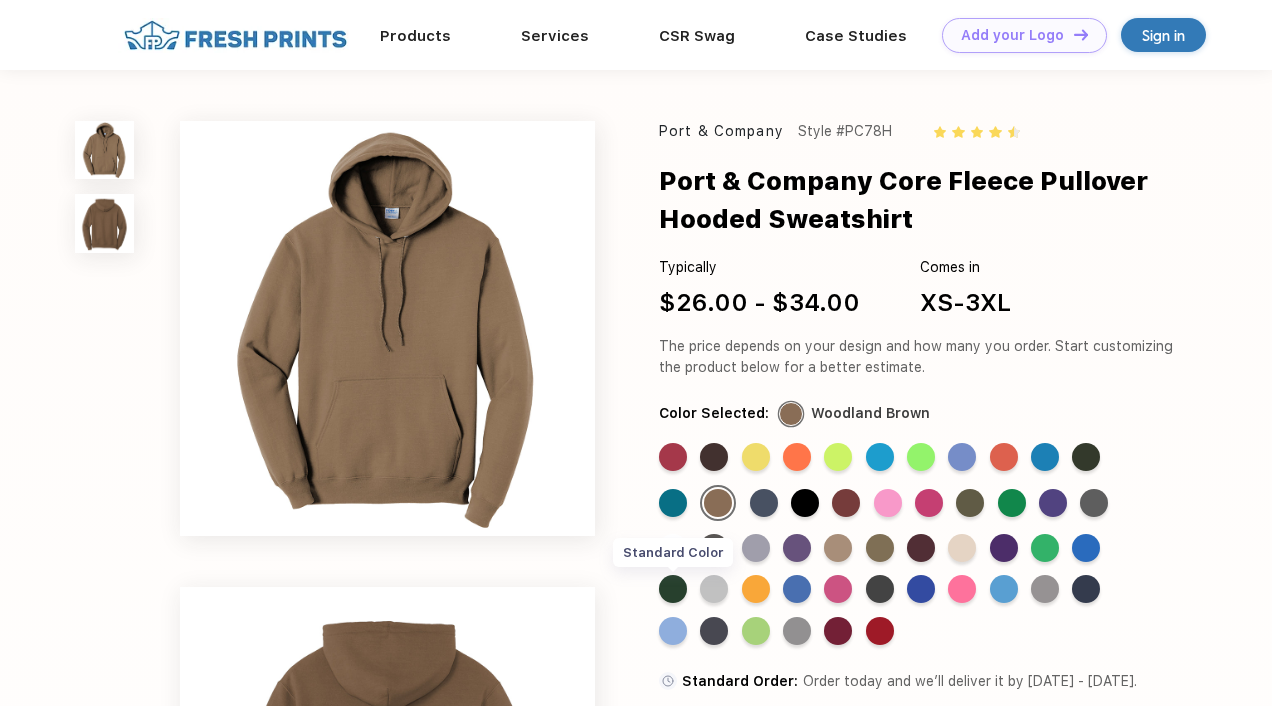 click on "Standard Color" at bounding box center (673, 589) 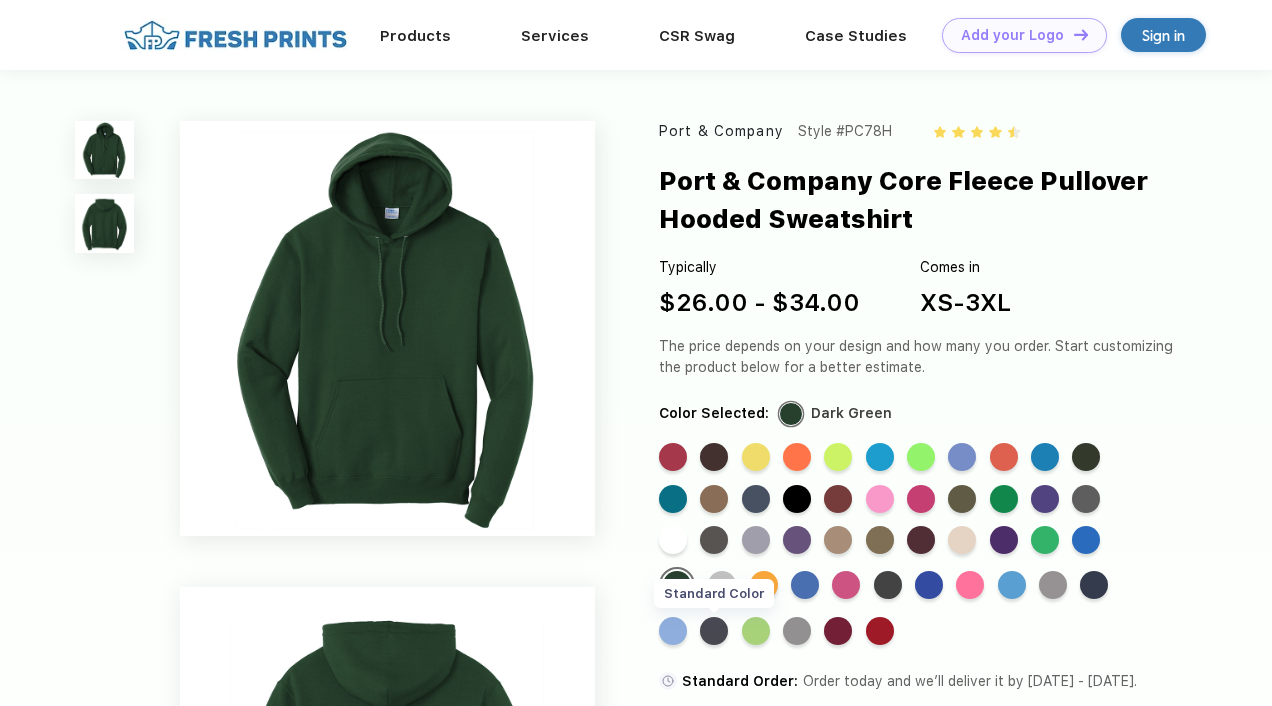 click on "Standard Color" at bounding box center [714, 631] 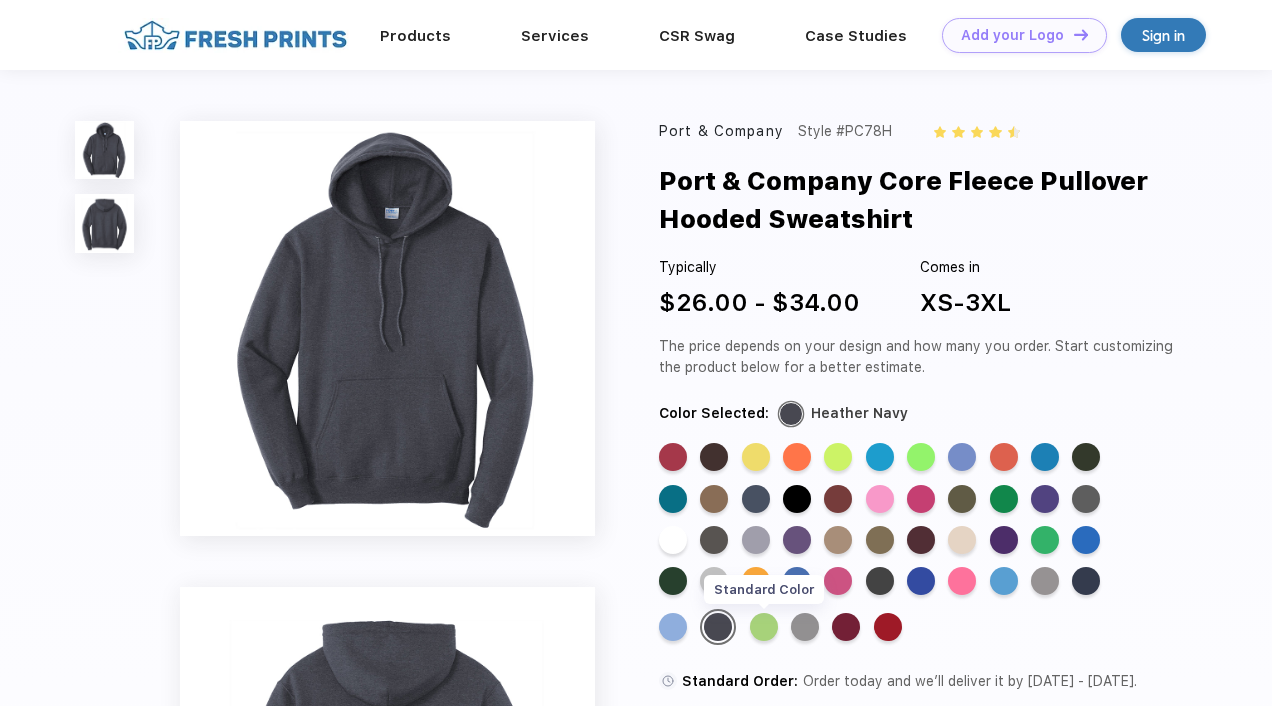 click on "Standard Color" at bounding box center [764, 627] 